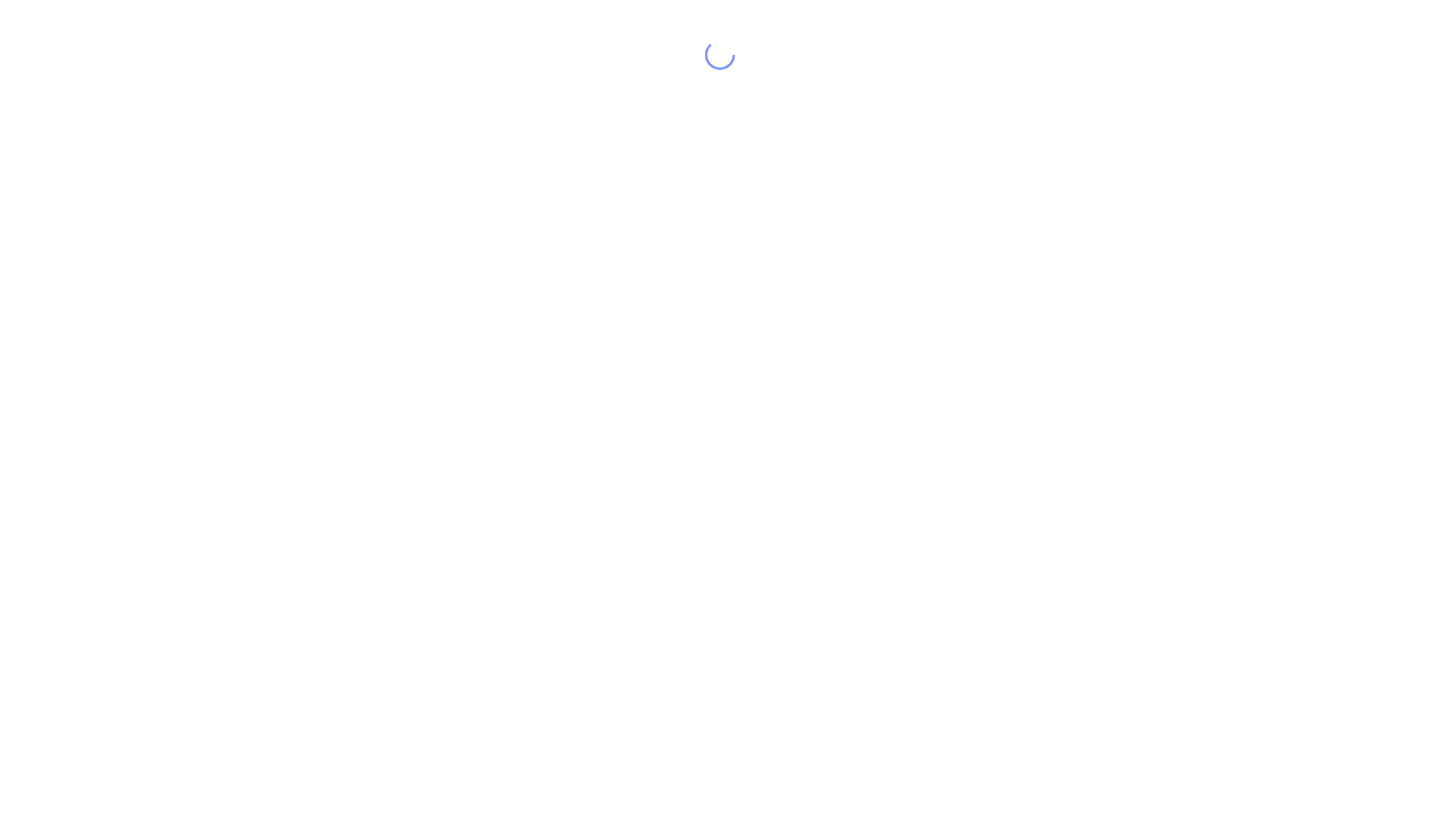 scroll, scrollTop: 0, scrollLeft: 0, axis: both 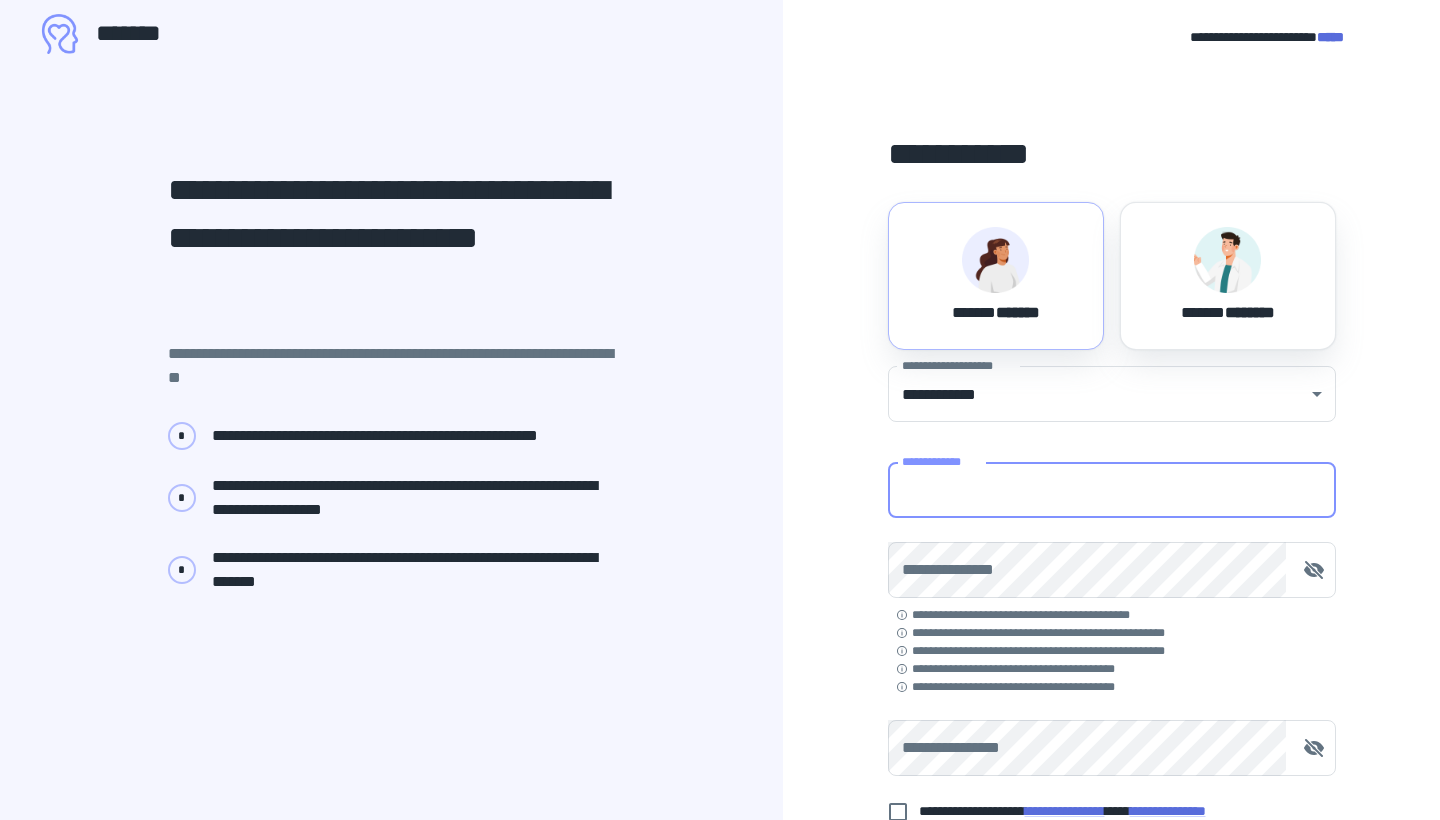 click on "**********" at bounding box center (1112, 490) 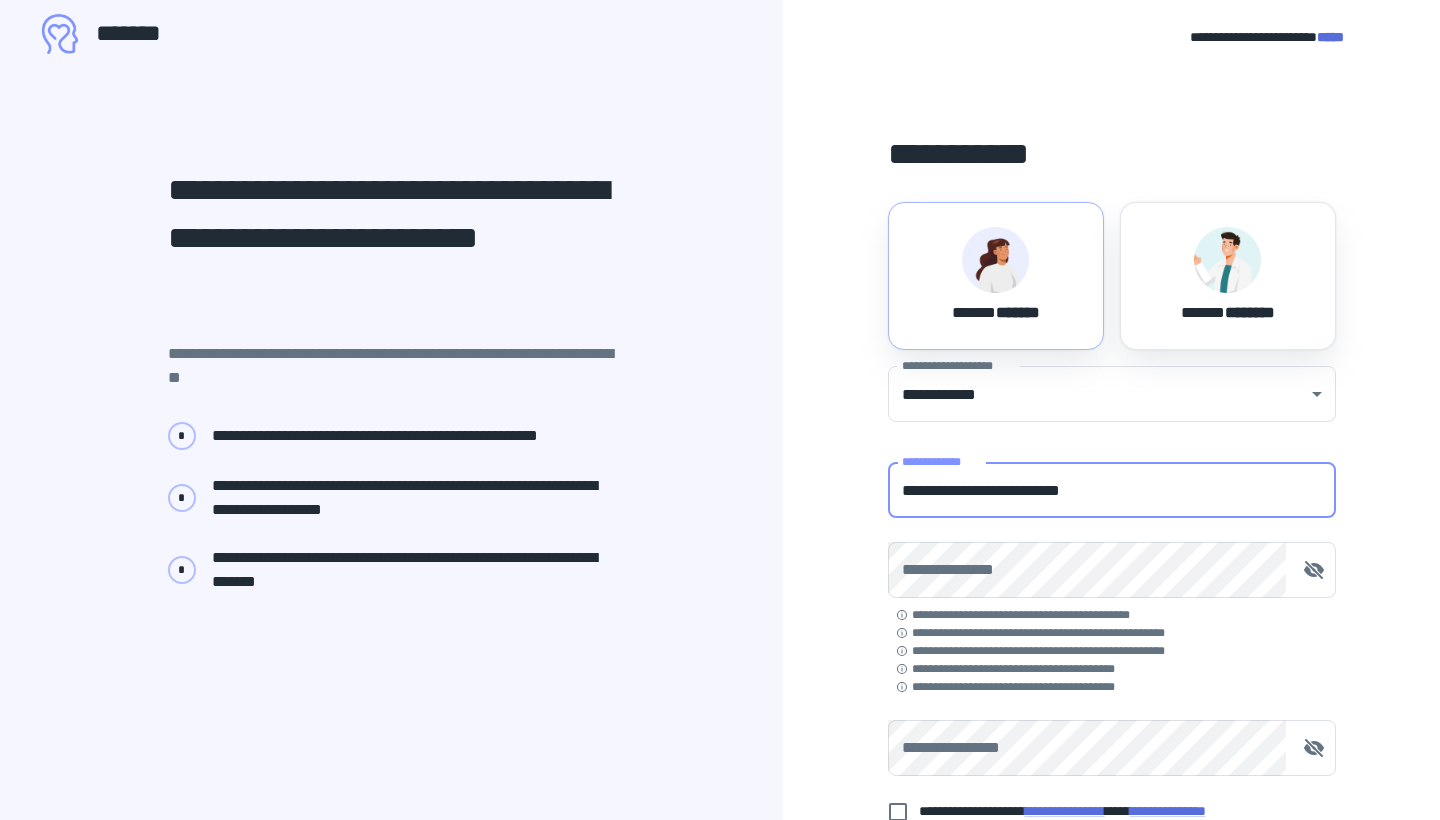 type on "**********" 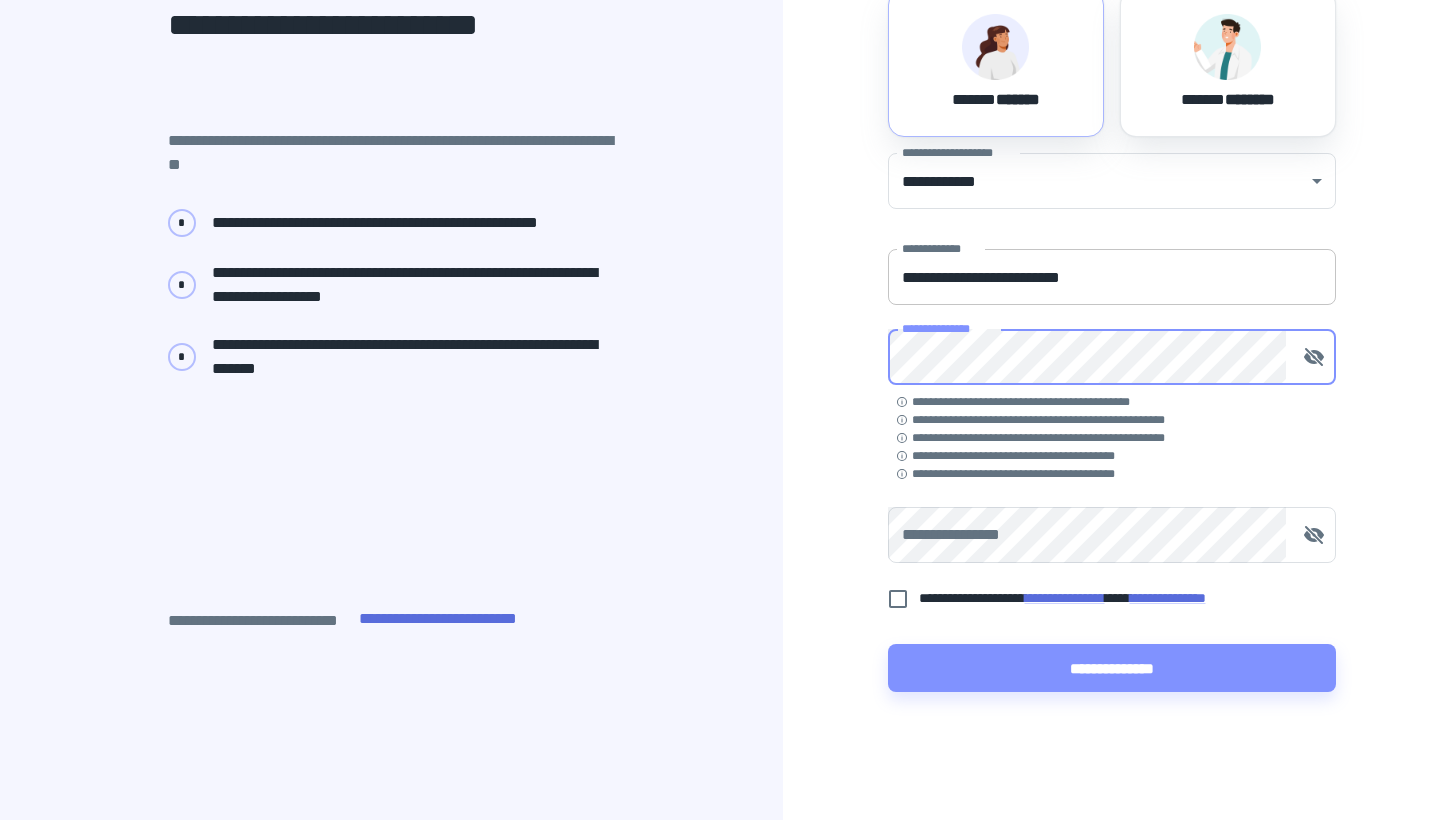 scroll, scrollTop: 235, scrollLeft: 0, axis: vertical 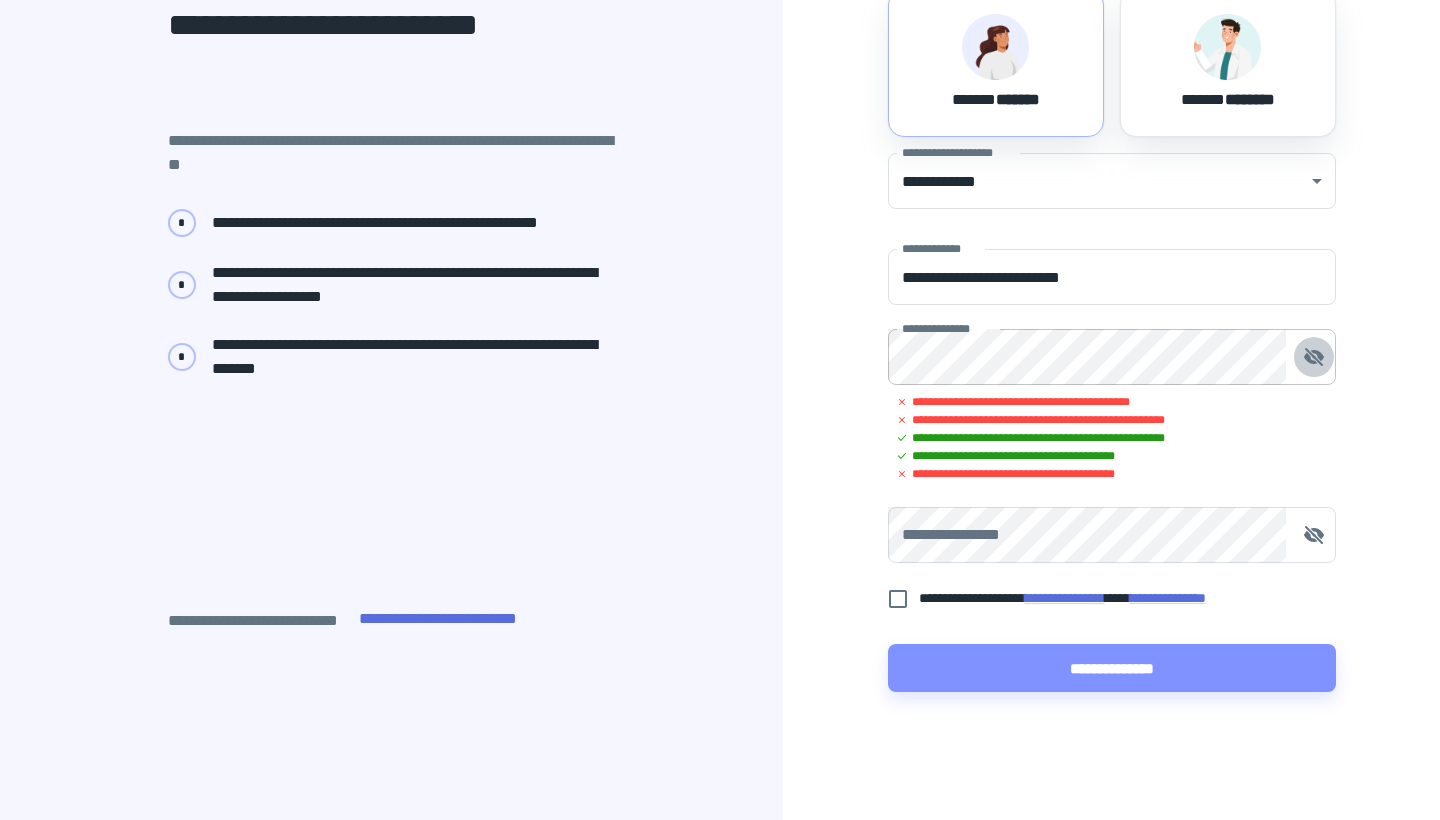 click 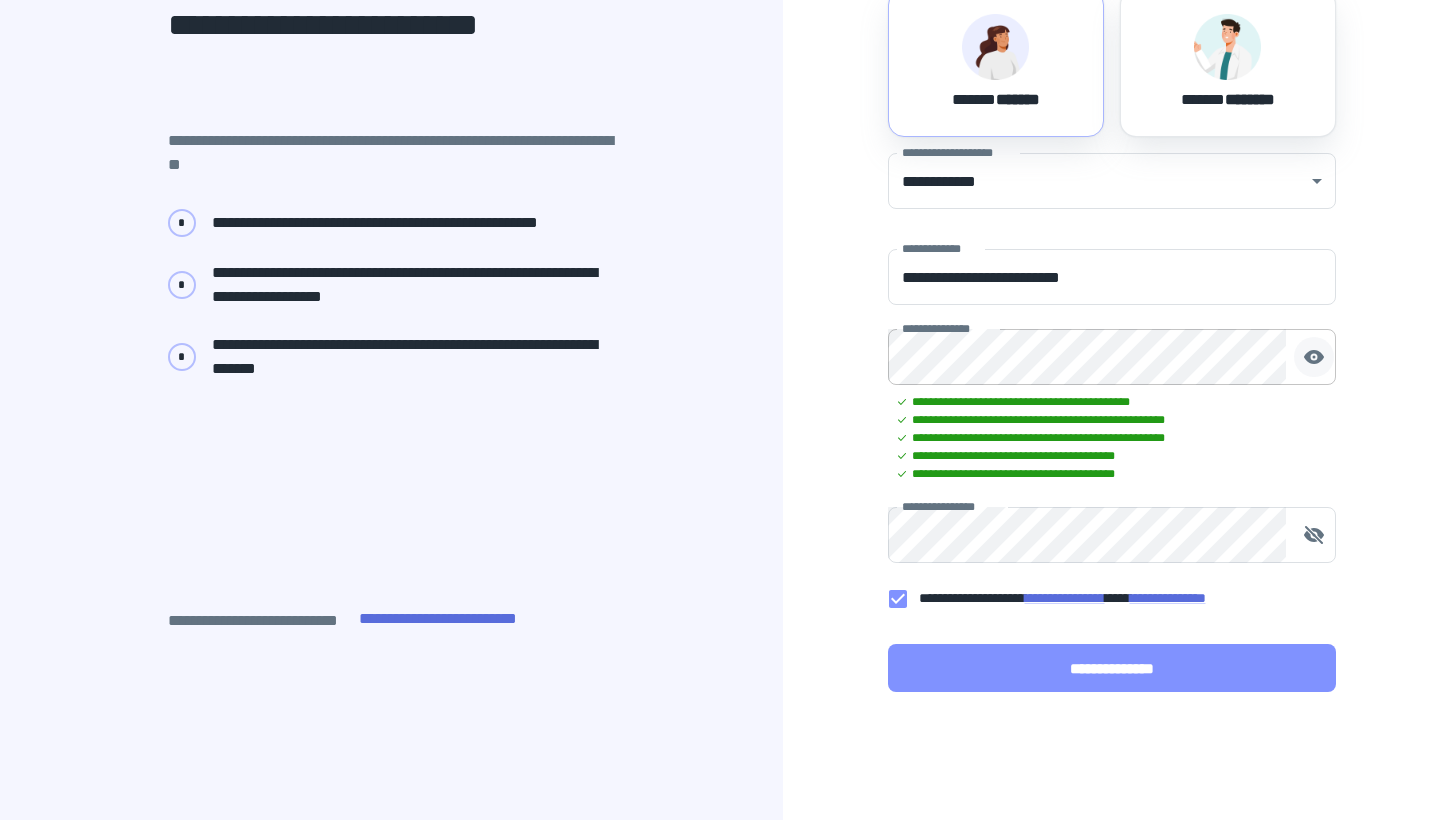 click on "**********" at bounding box center [1112, 668] 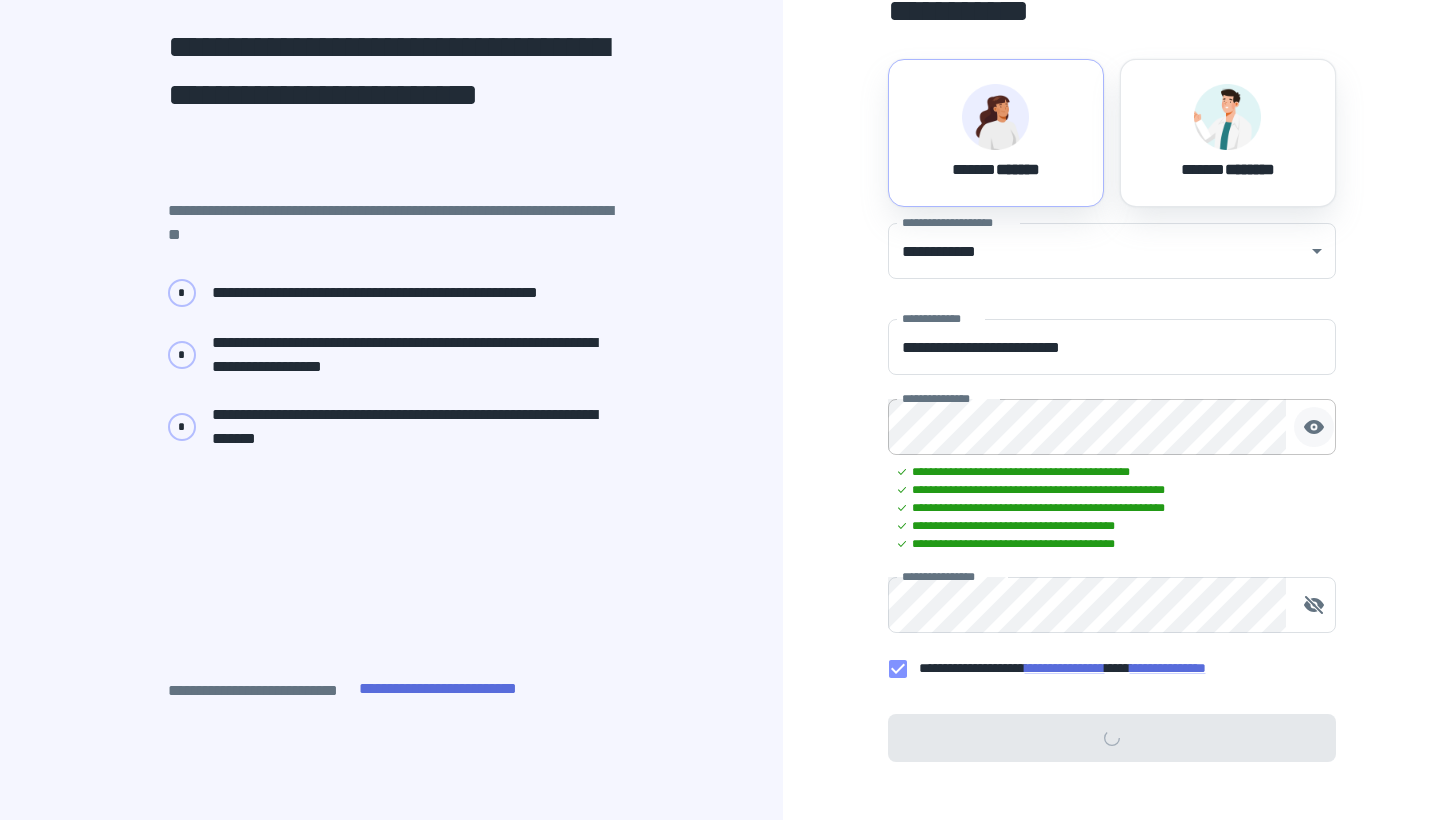 scroll, scrollTop: 44, scrollLeft: 0, axis: vertical 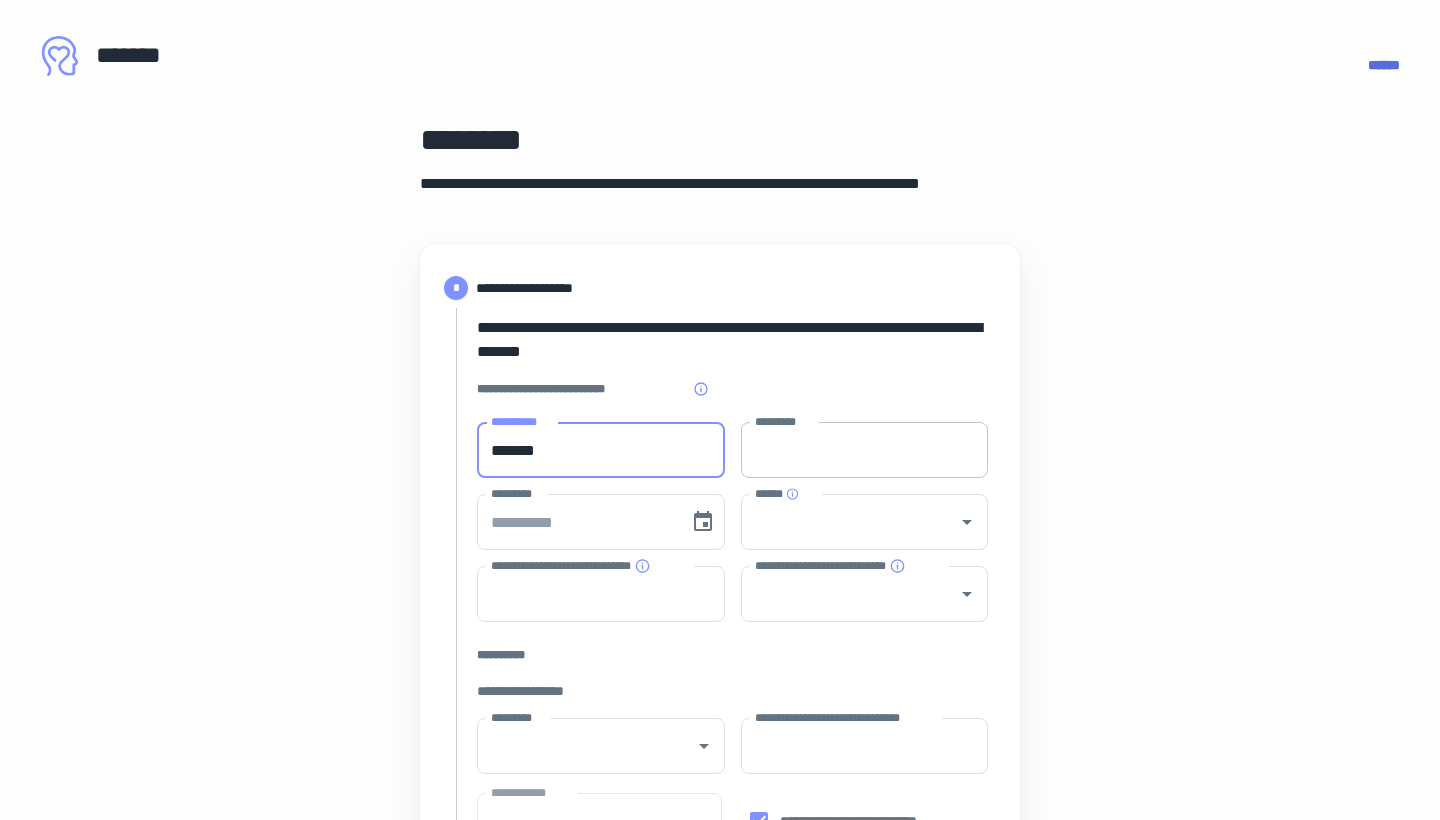 type on "*******" 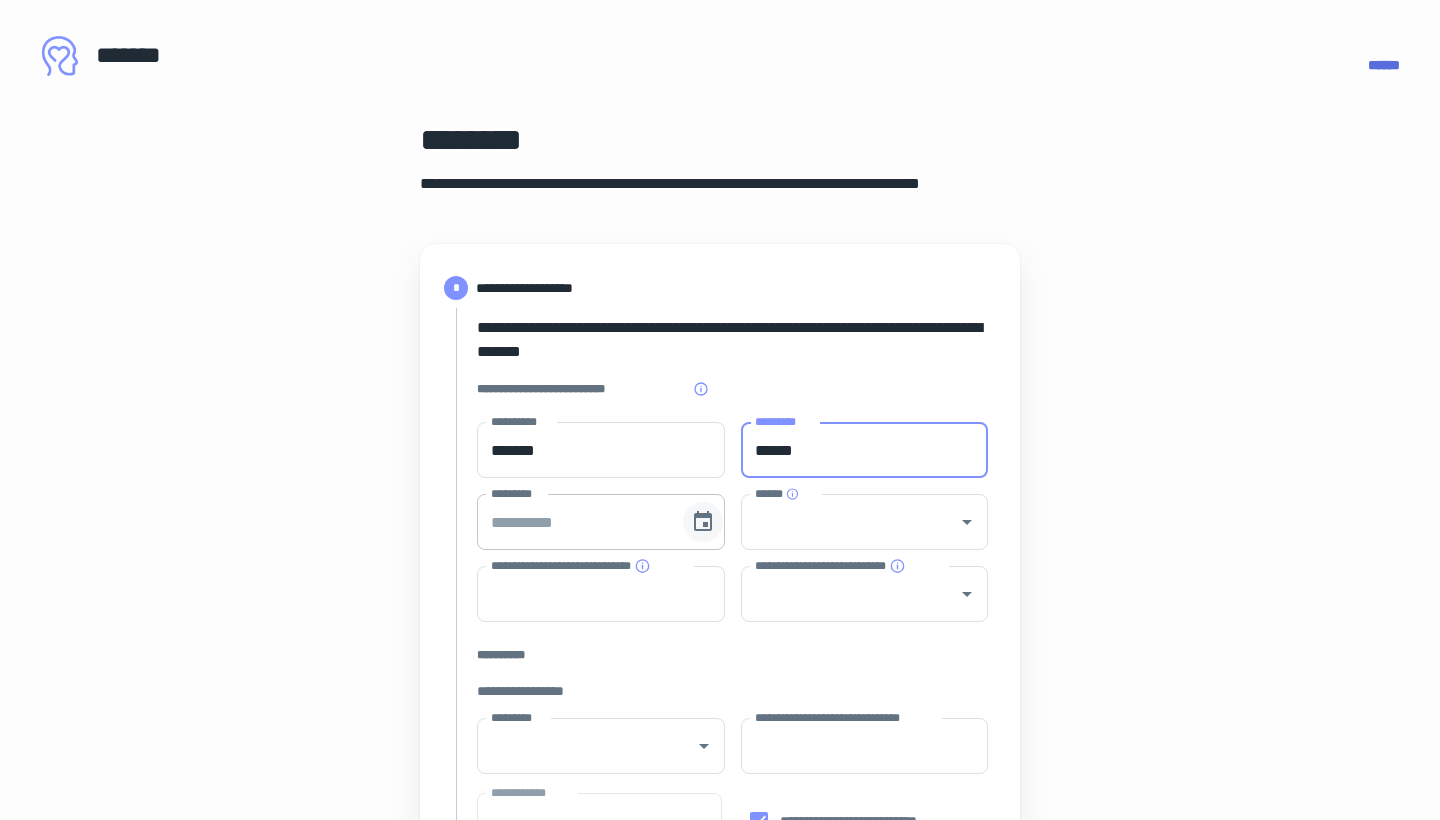 type on "******" 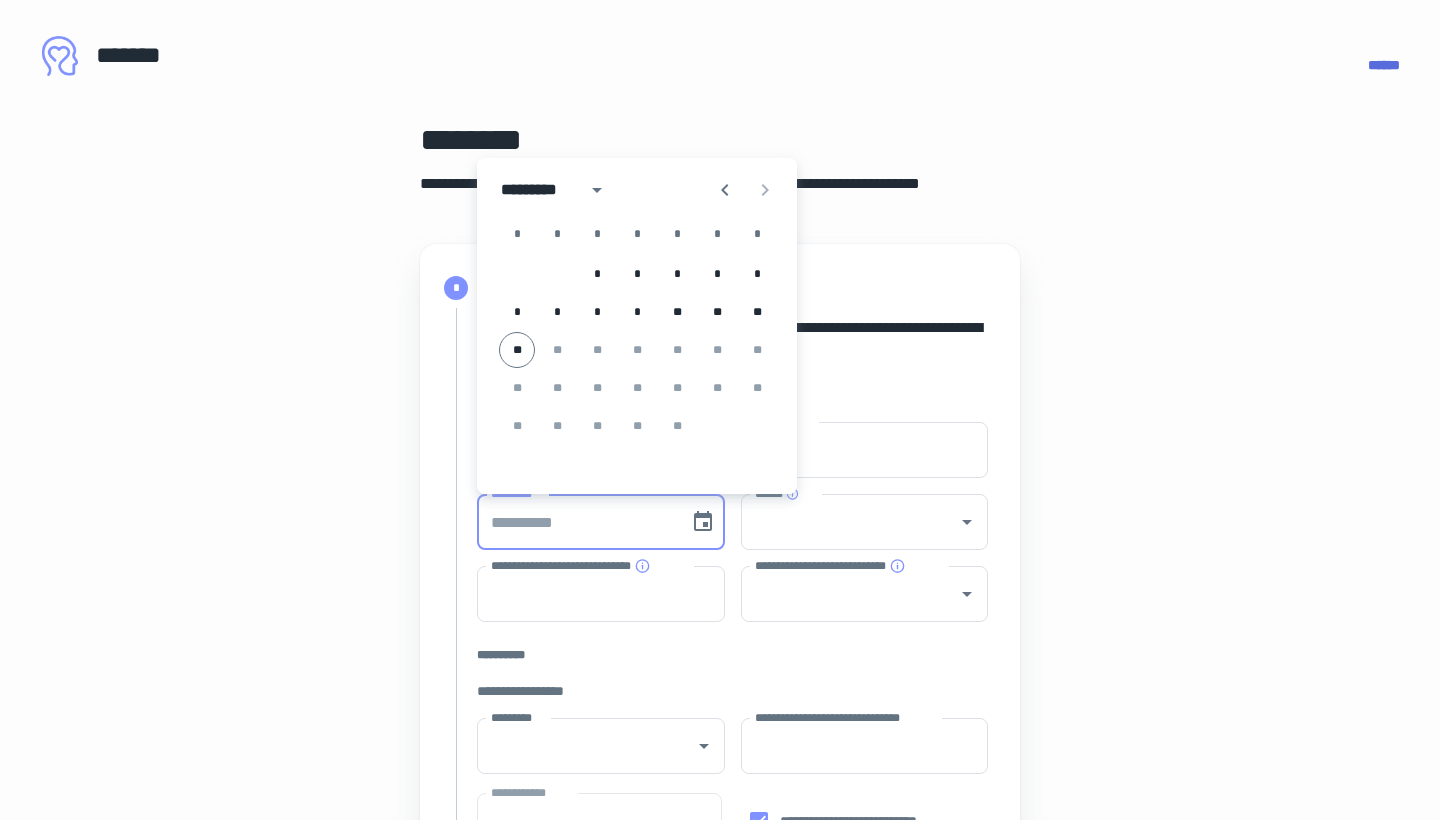 click on "*********" at bounding box center (540, 190) 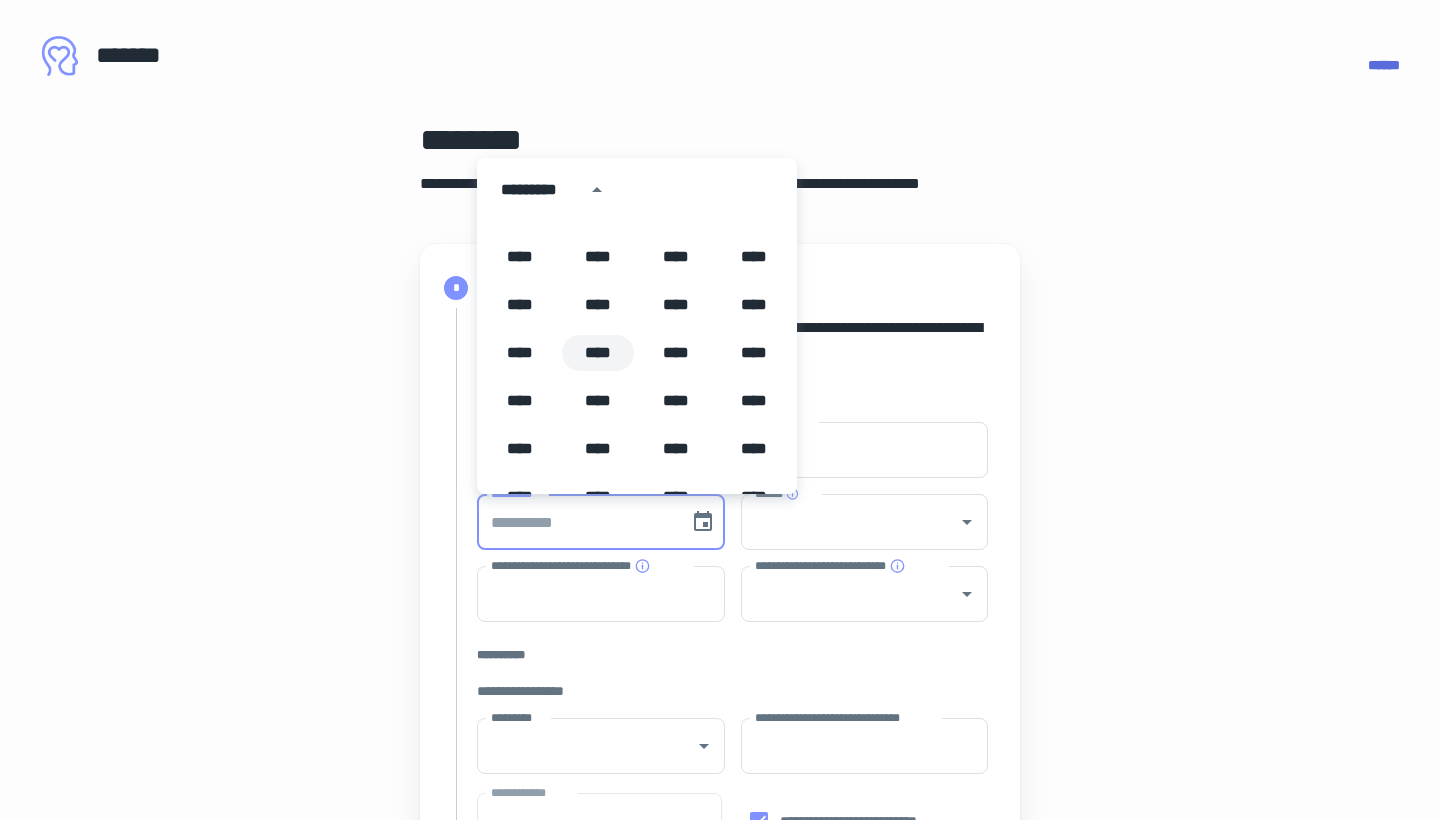 scroll, scrollTop: 1180, scrollLeft: 0, axis: vertical 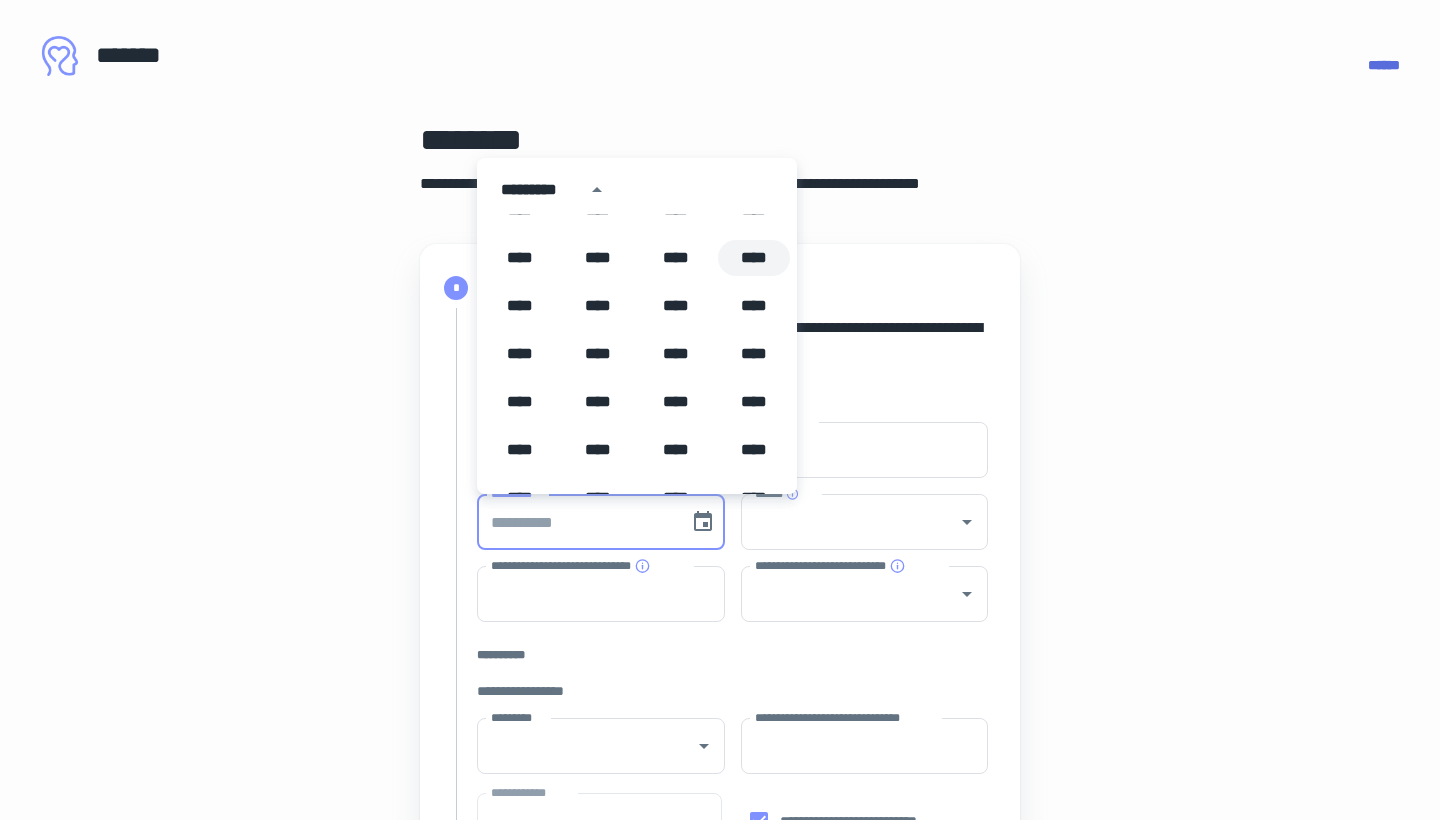 click on "****" at bounding box center (754, 258) 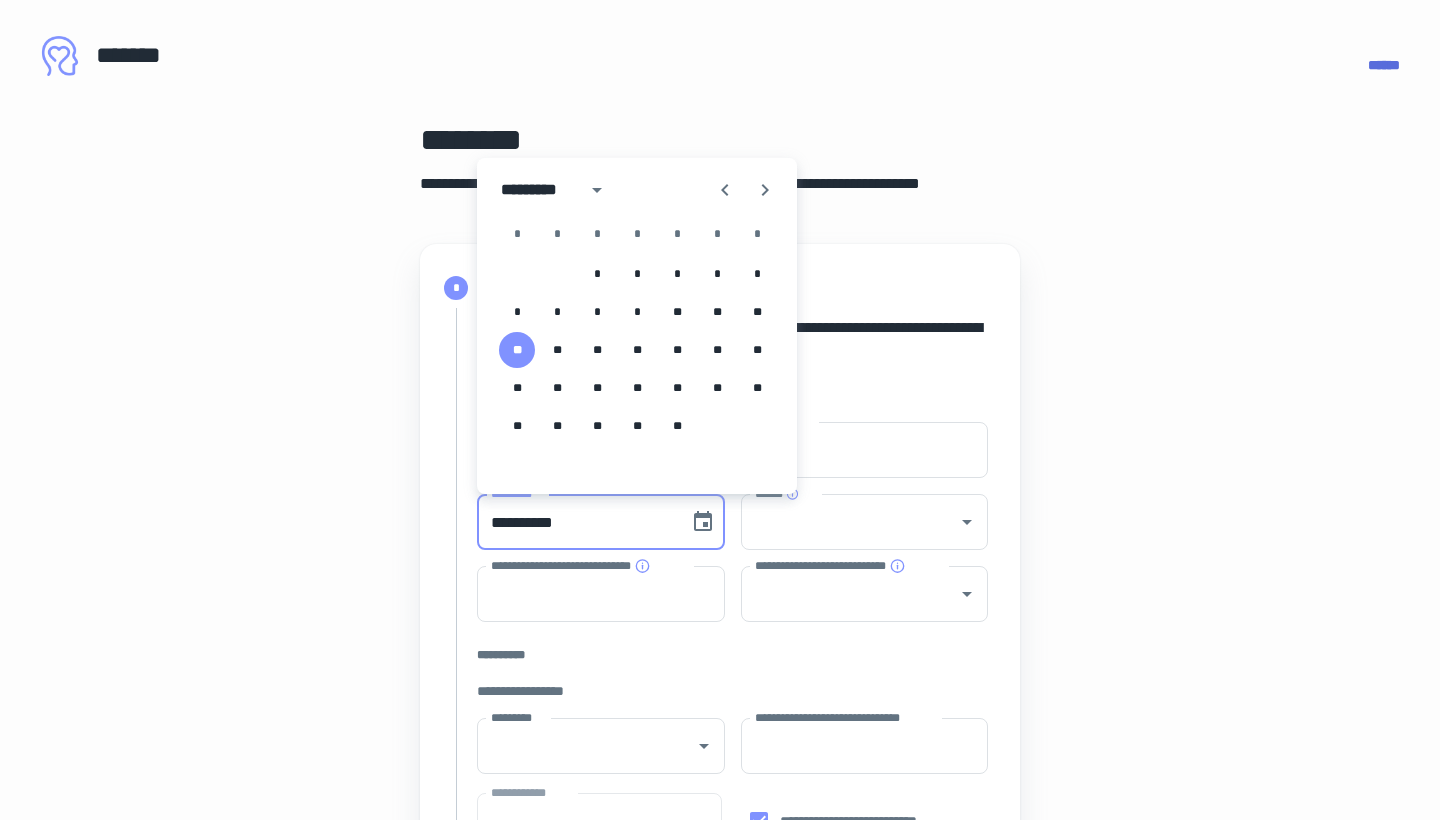 click on "**********" at bounding box center (576, 522) 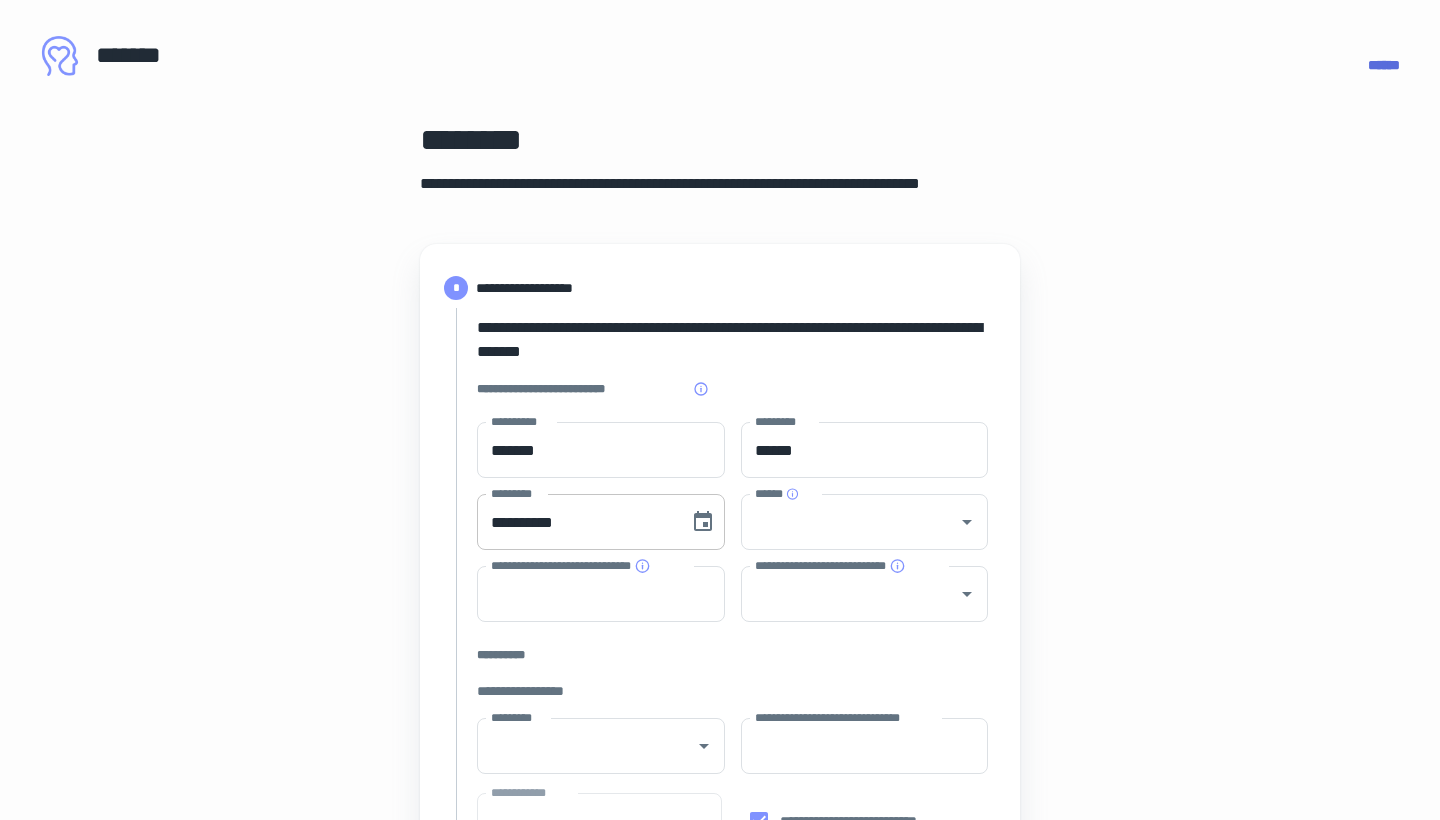 type 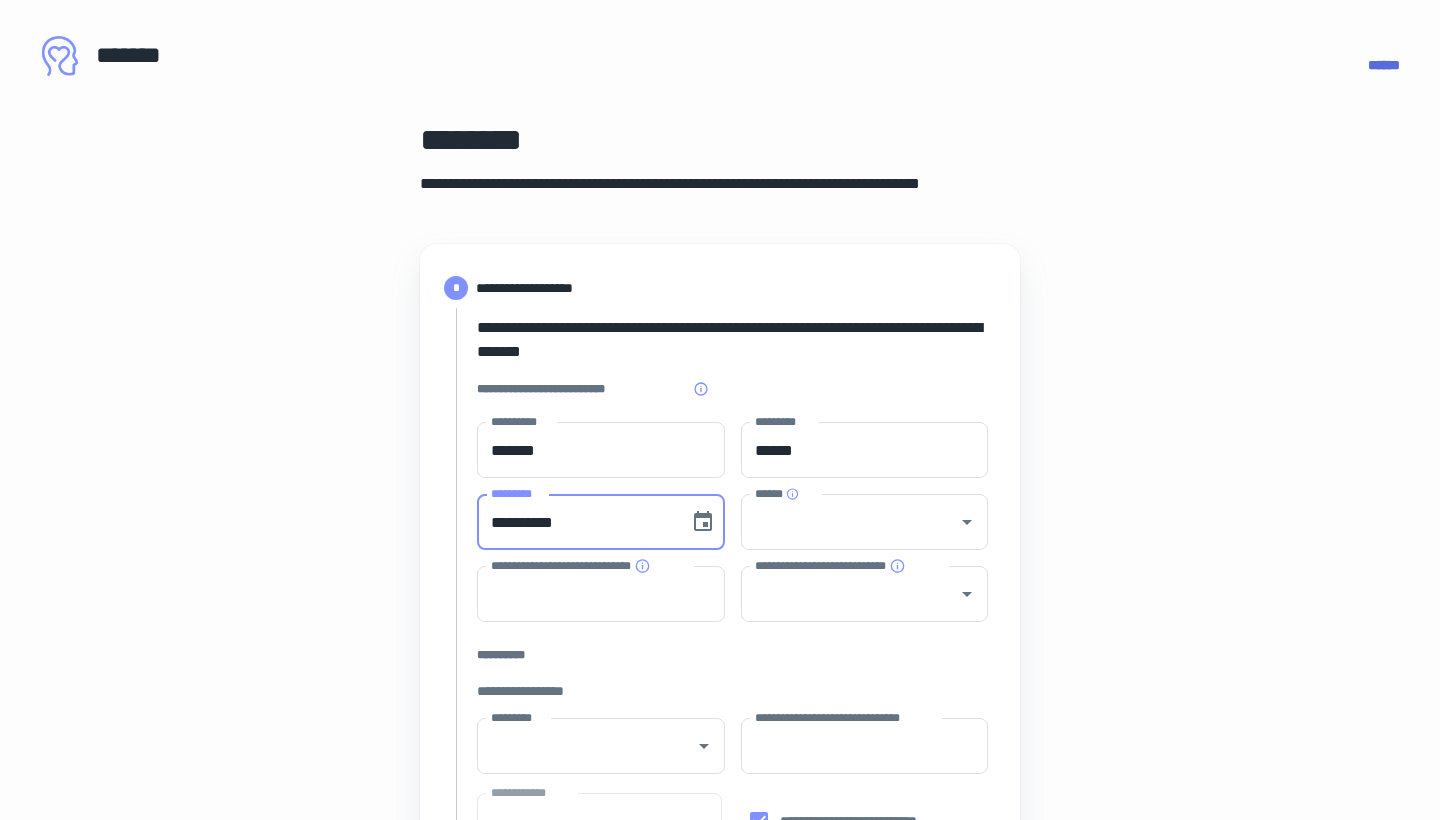 click on "**********" at bounding box center [576, 522] 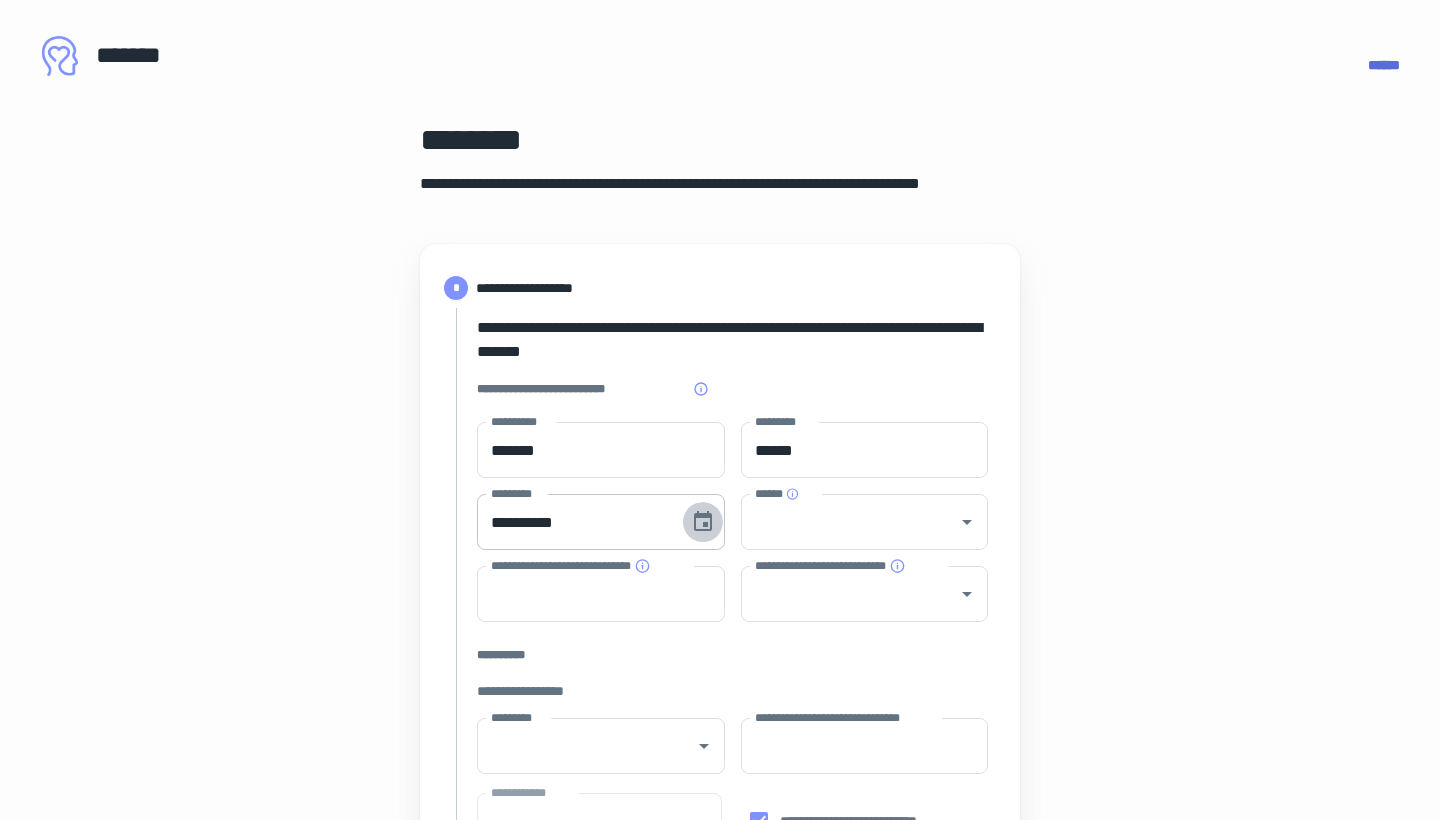 click 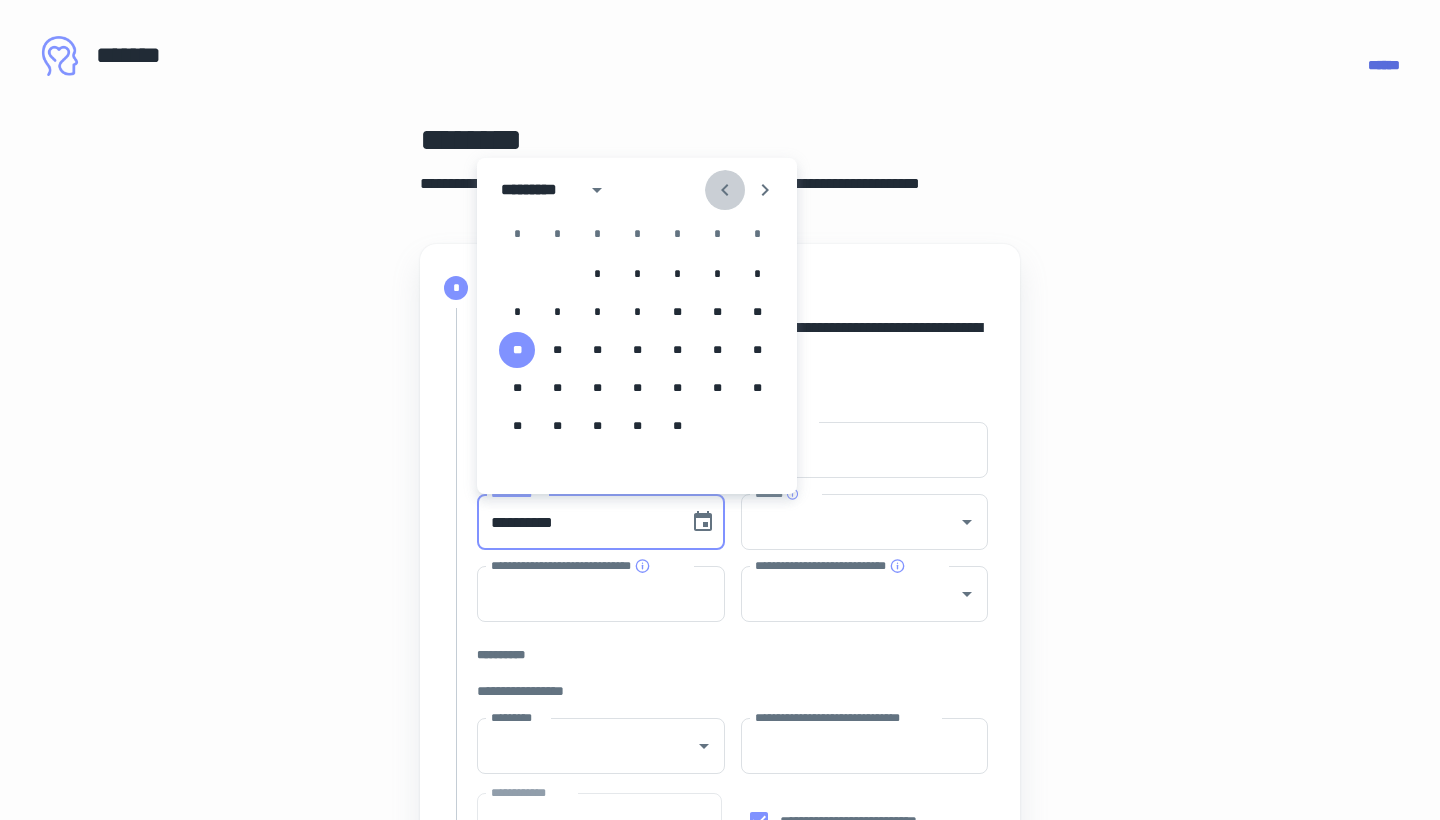 click 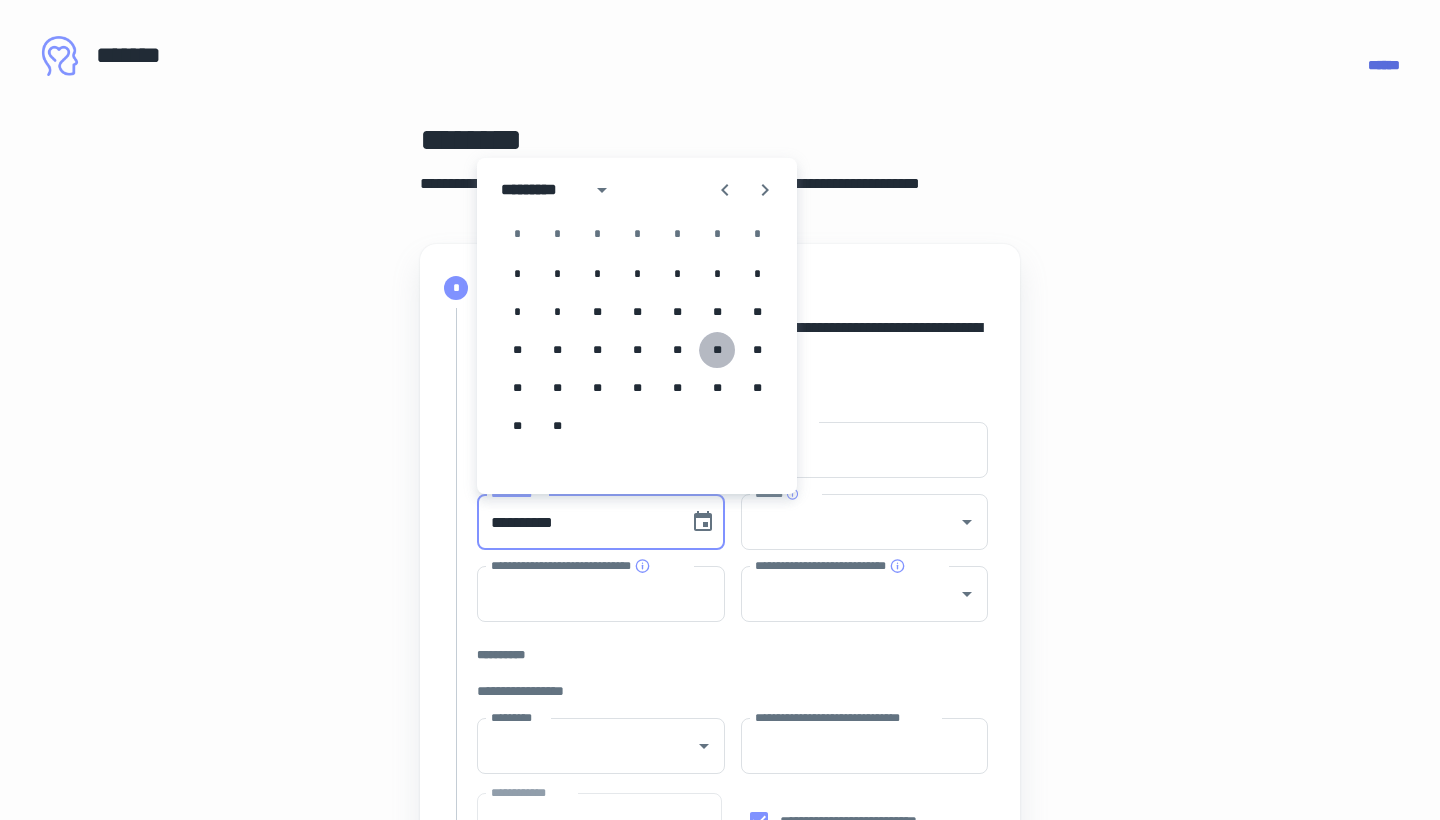 click on "**" at bounding box center (717, 350) 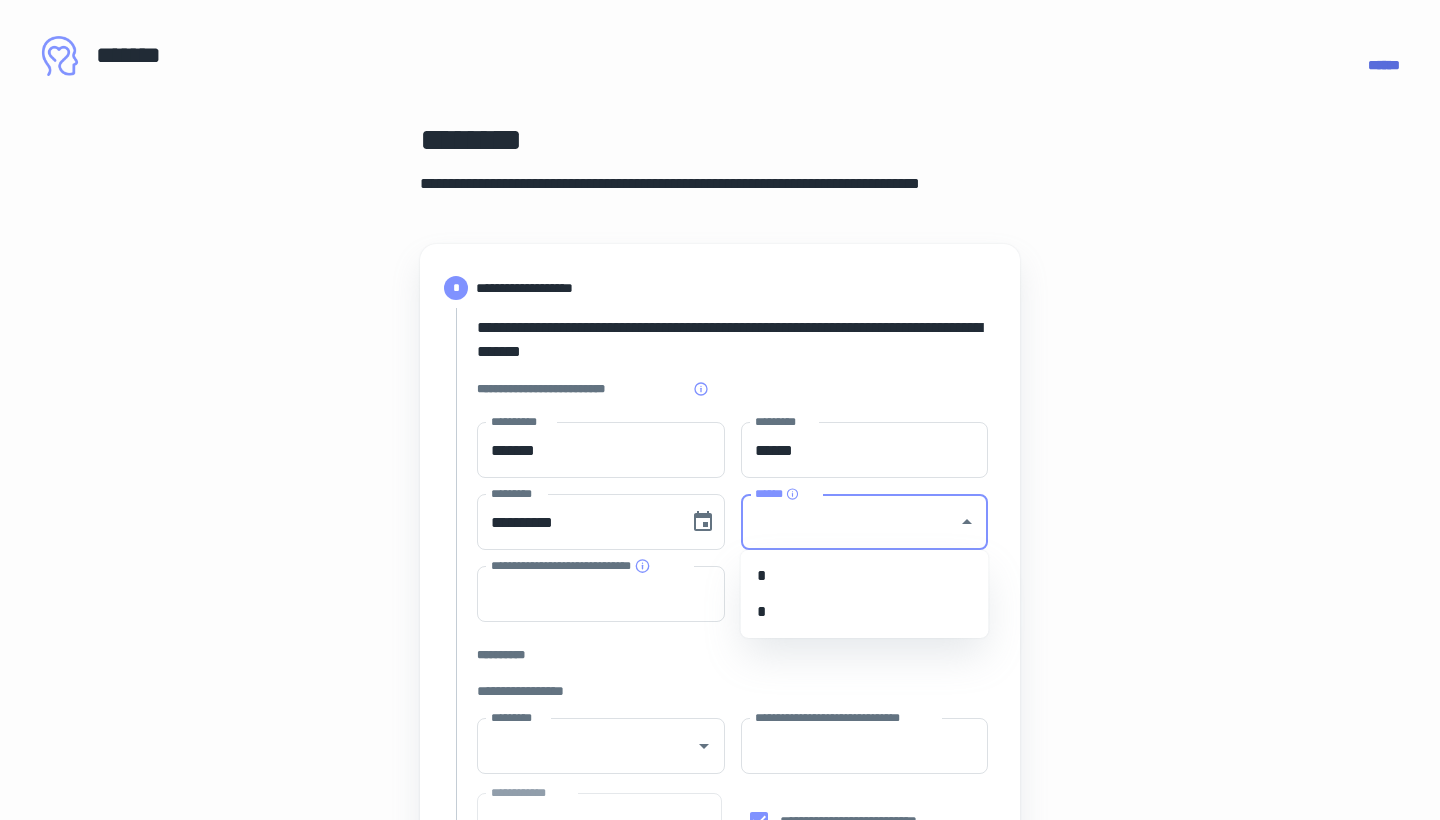 click on "******" at bounding box center (850, 522) 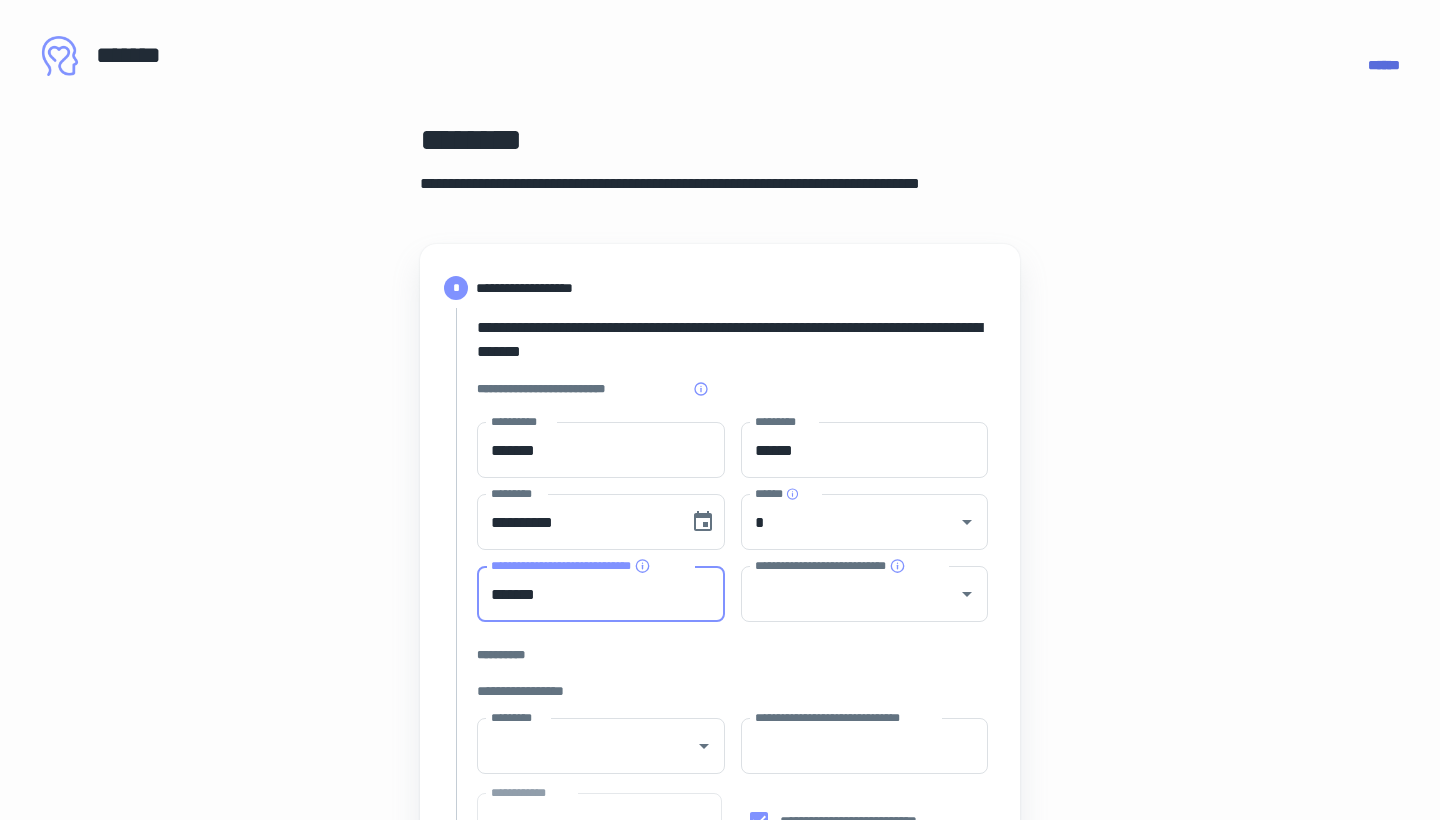 type on "*******" 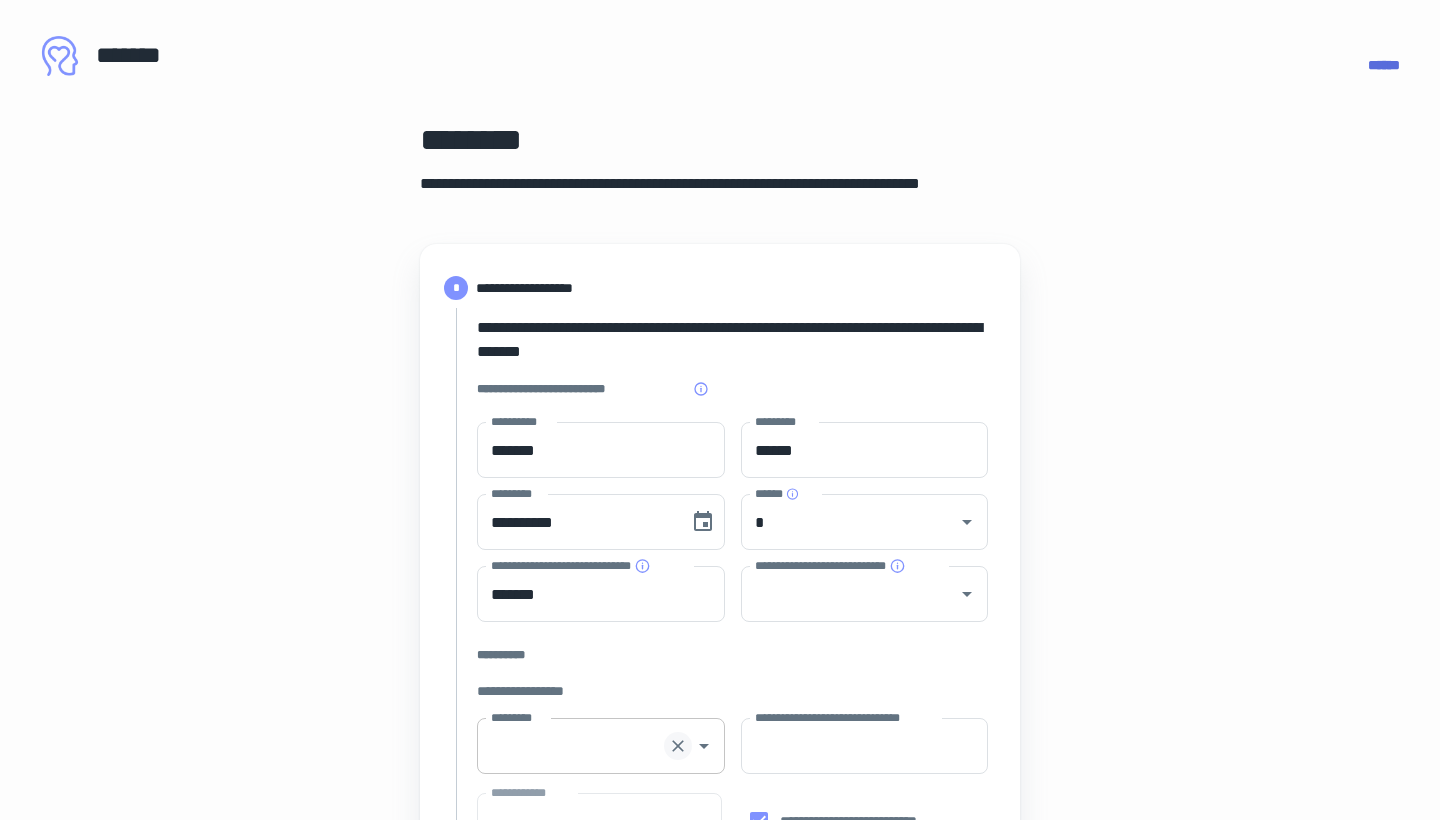 click 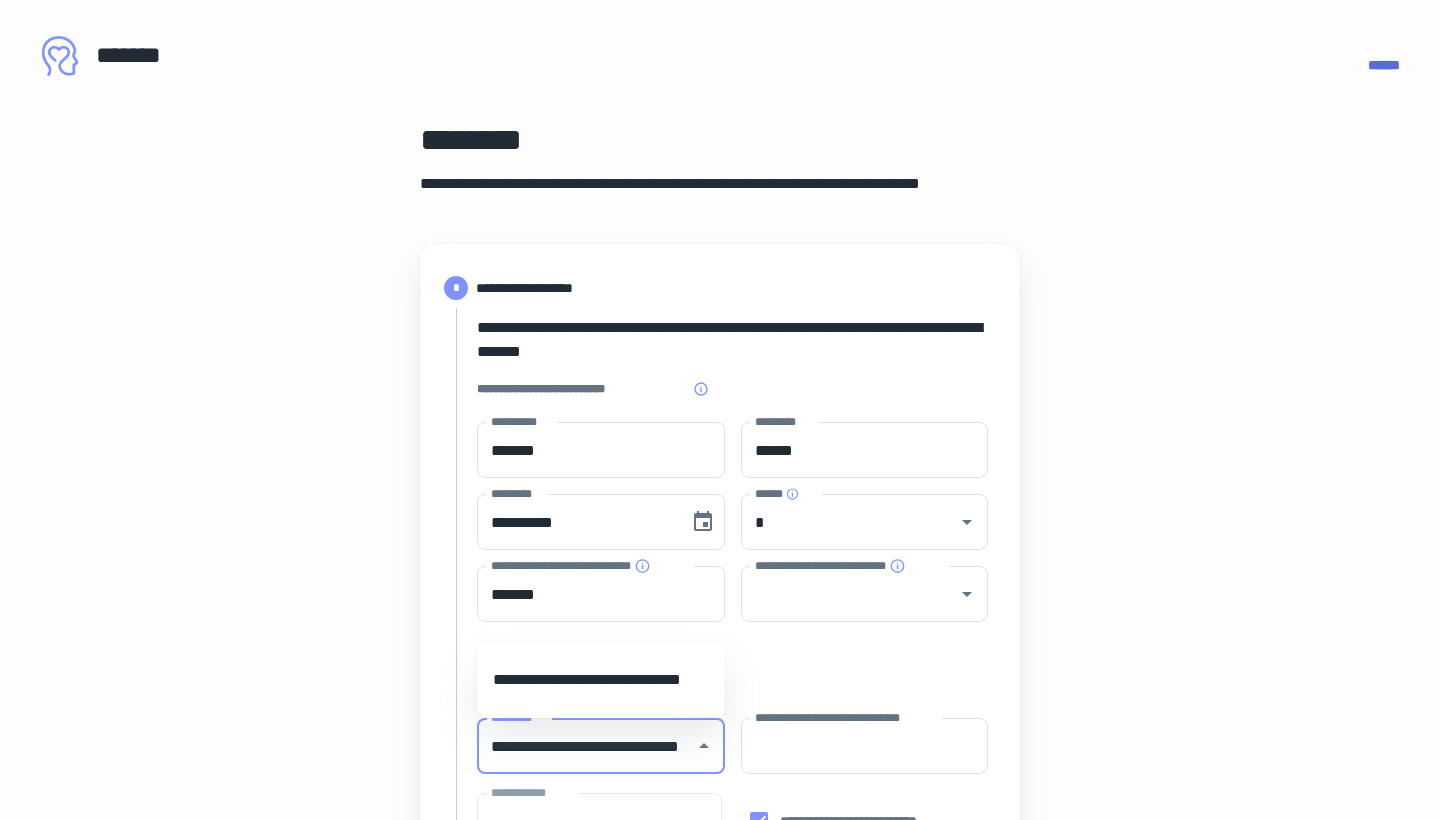 click on "**********" at bounding box center [601, 680] 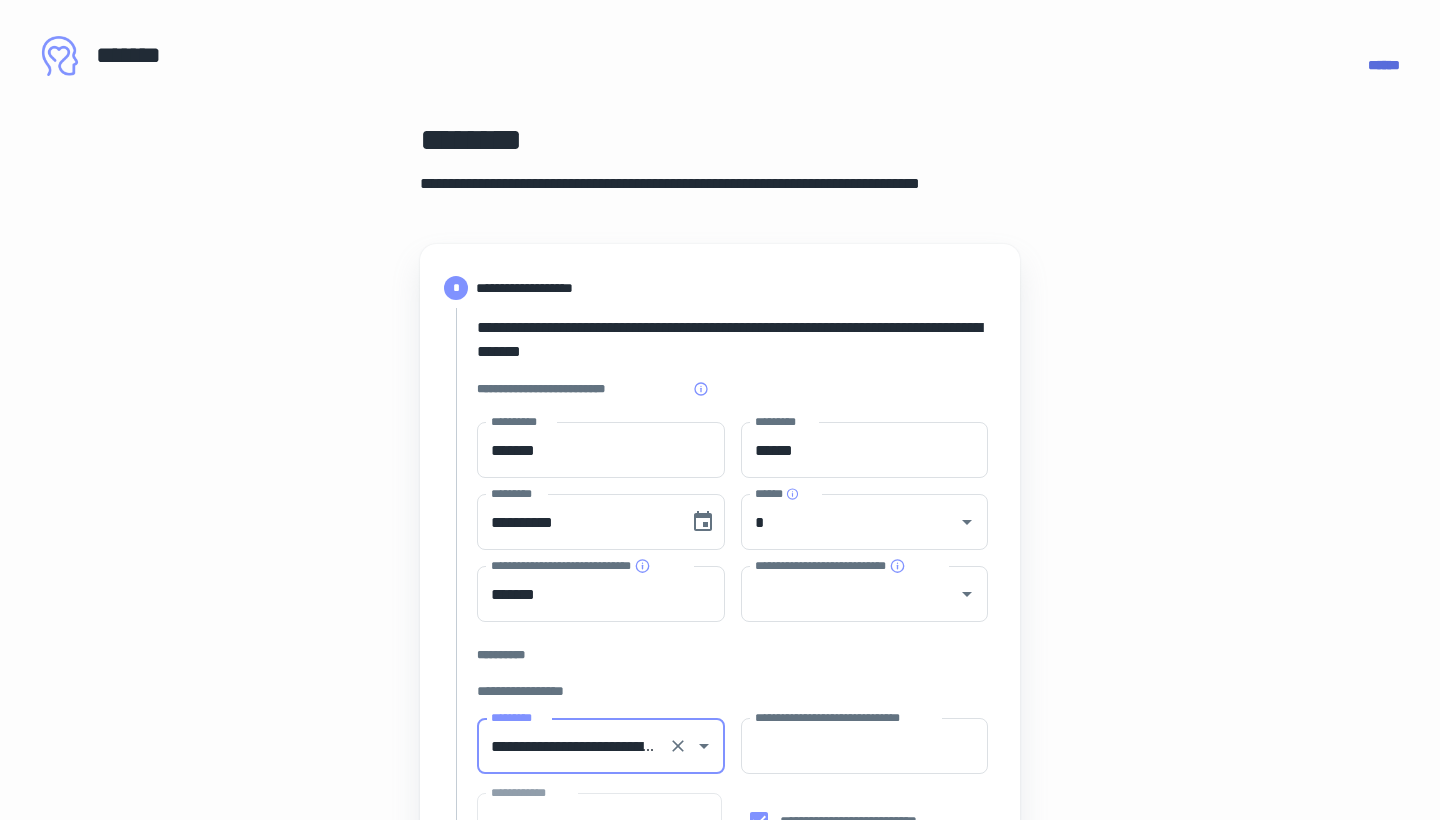 type on "**********" 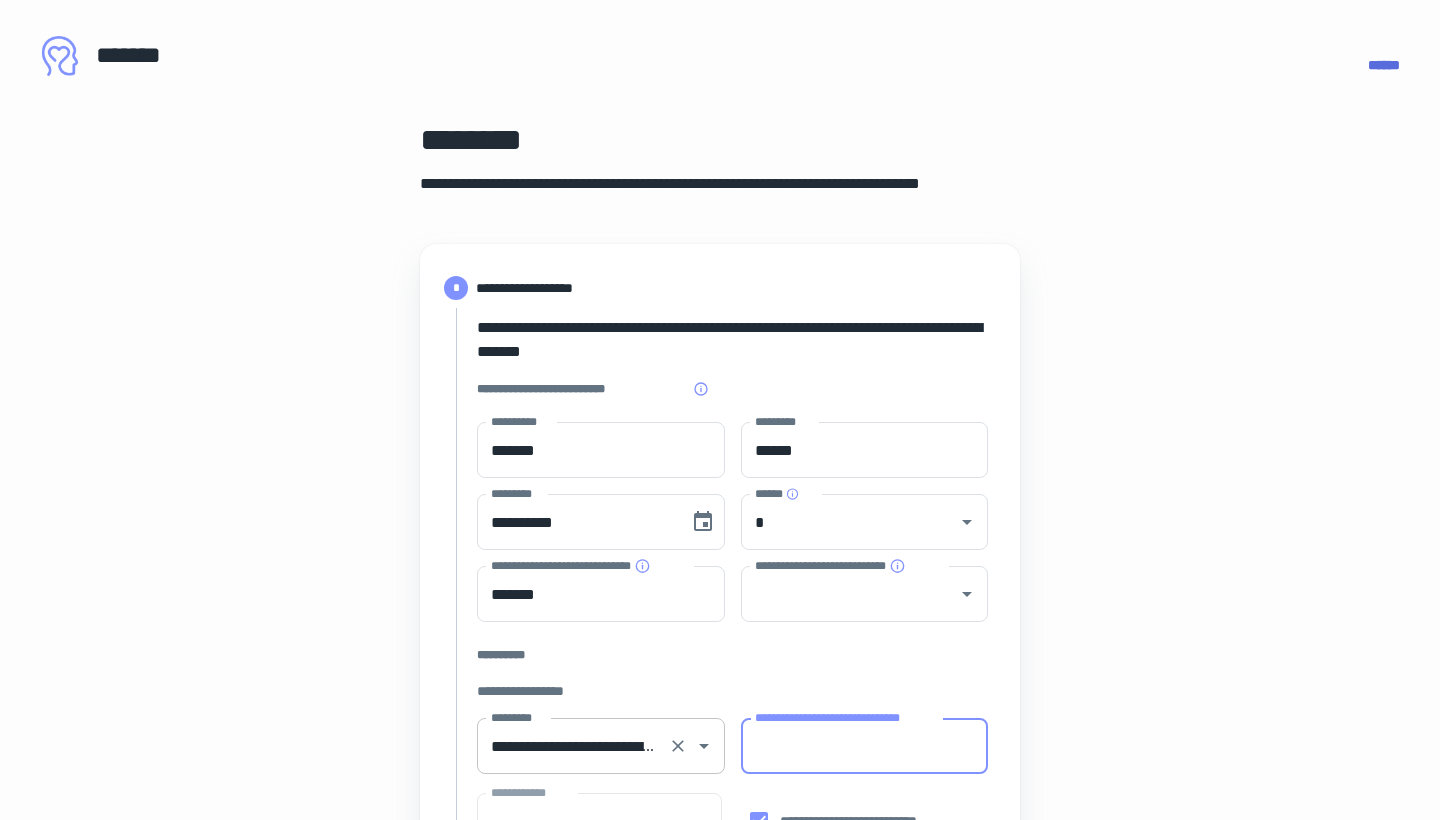 click on "**********" at bounding box center (865, 746) 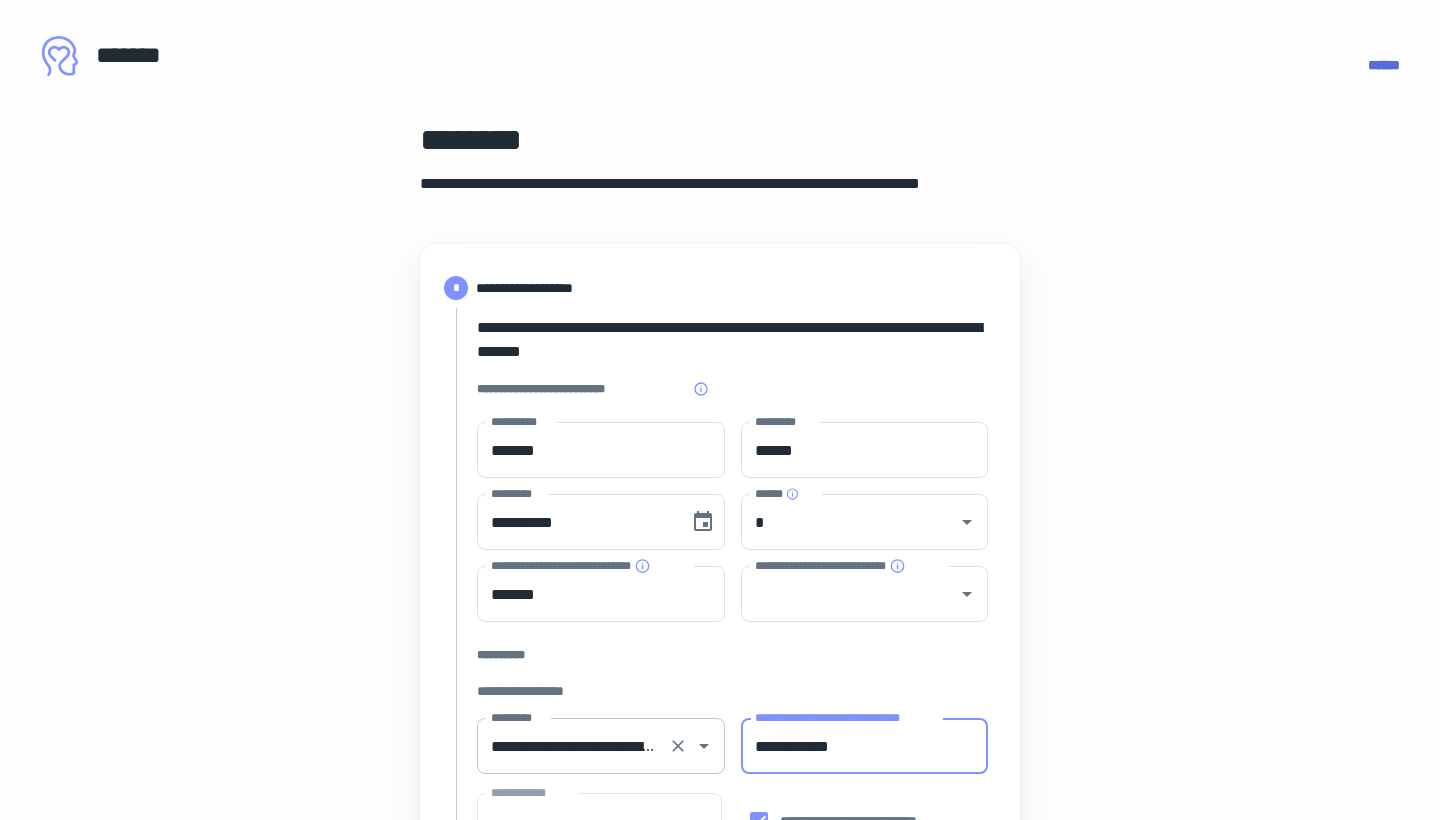 click on "**********" at bounding box center [865, 746] 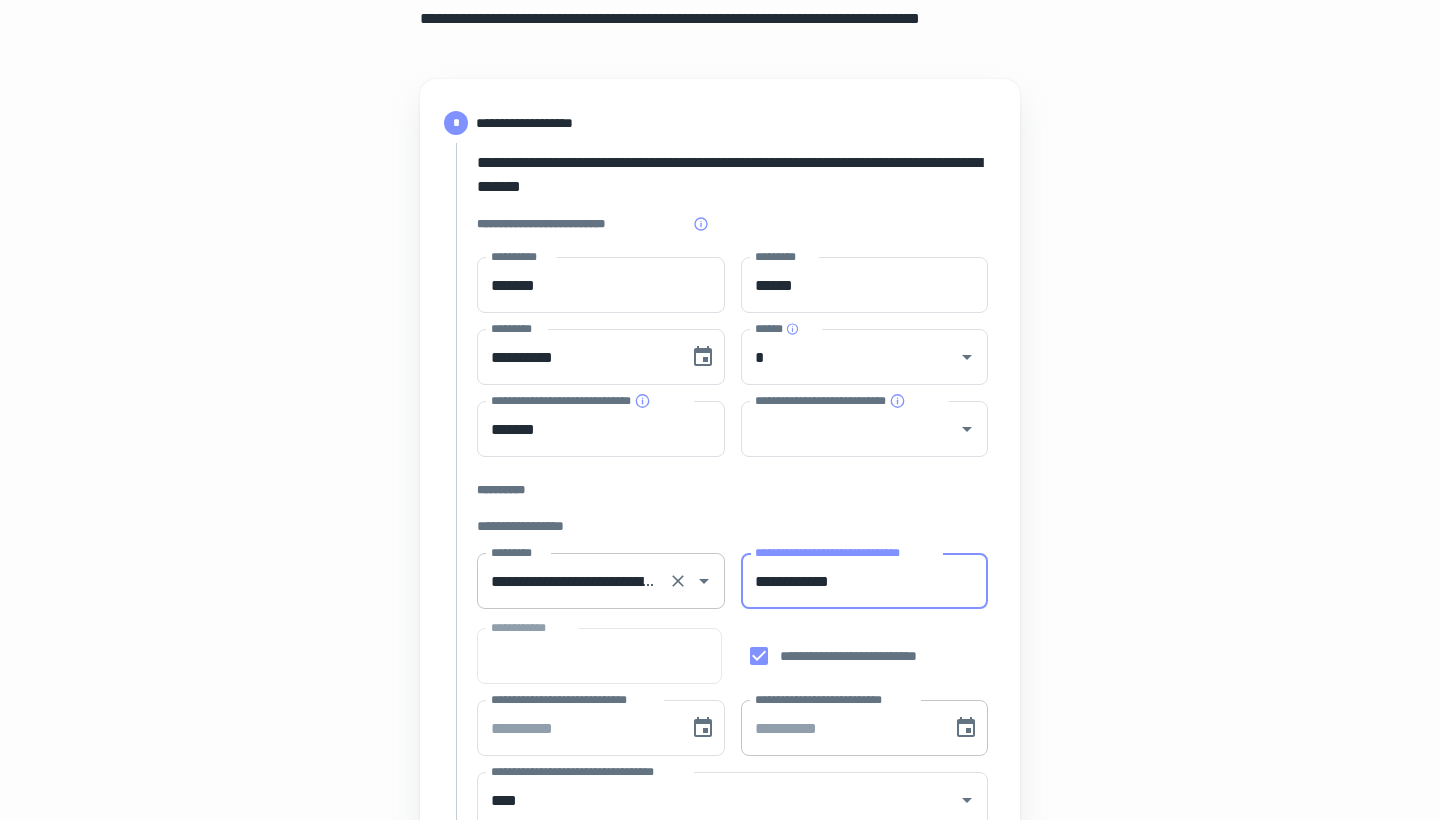 scroll, scrollTop: 184, scrollLeft: 0, axis: vertical 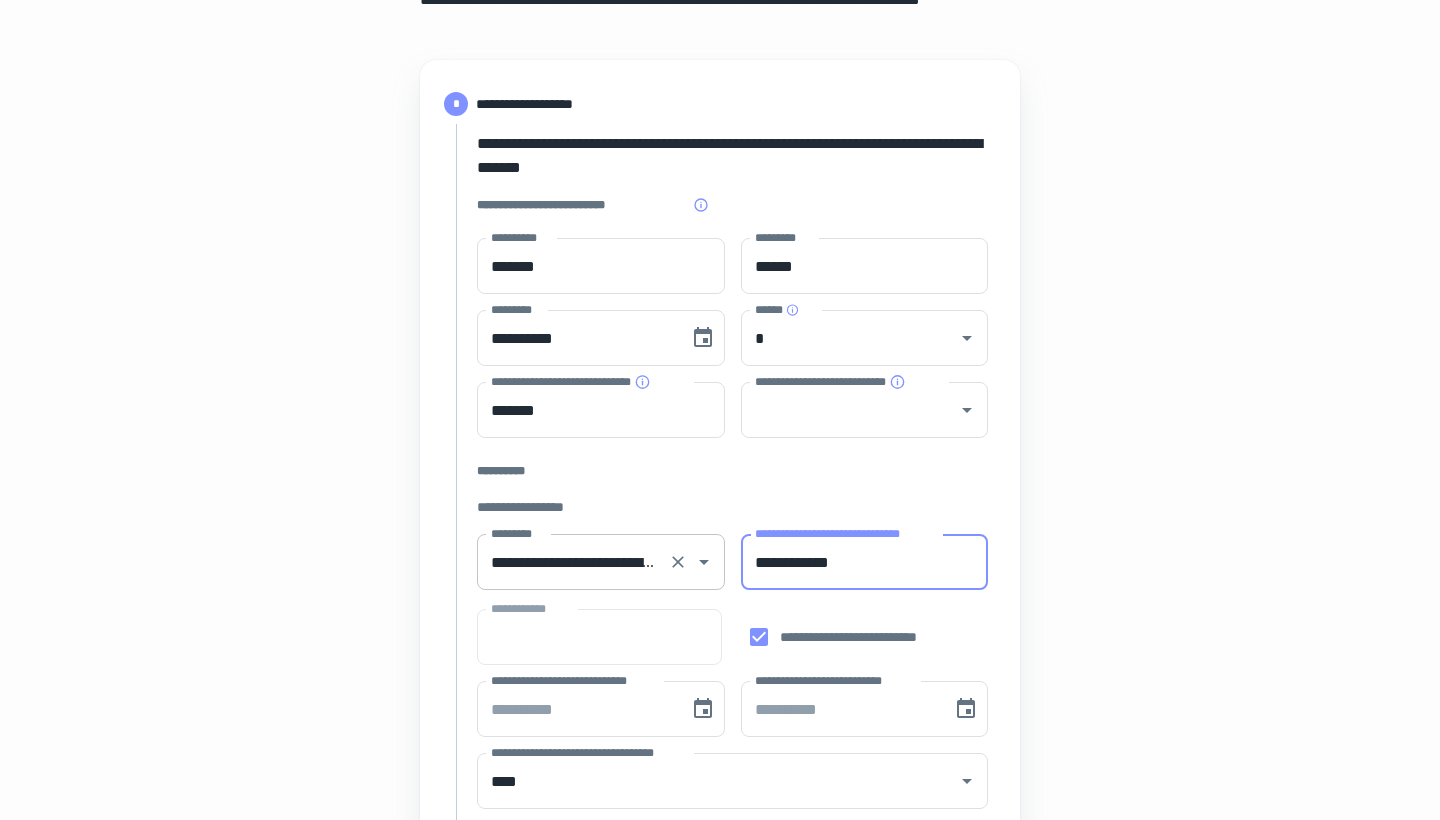 type on "**********" 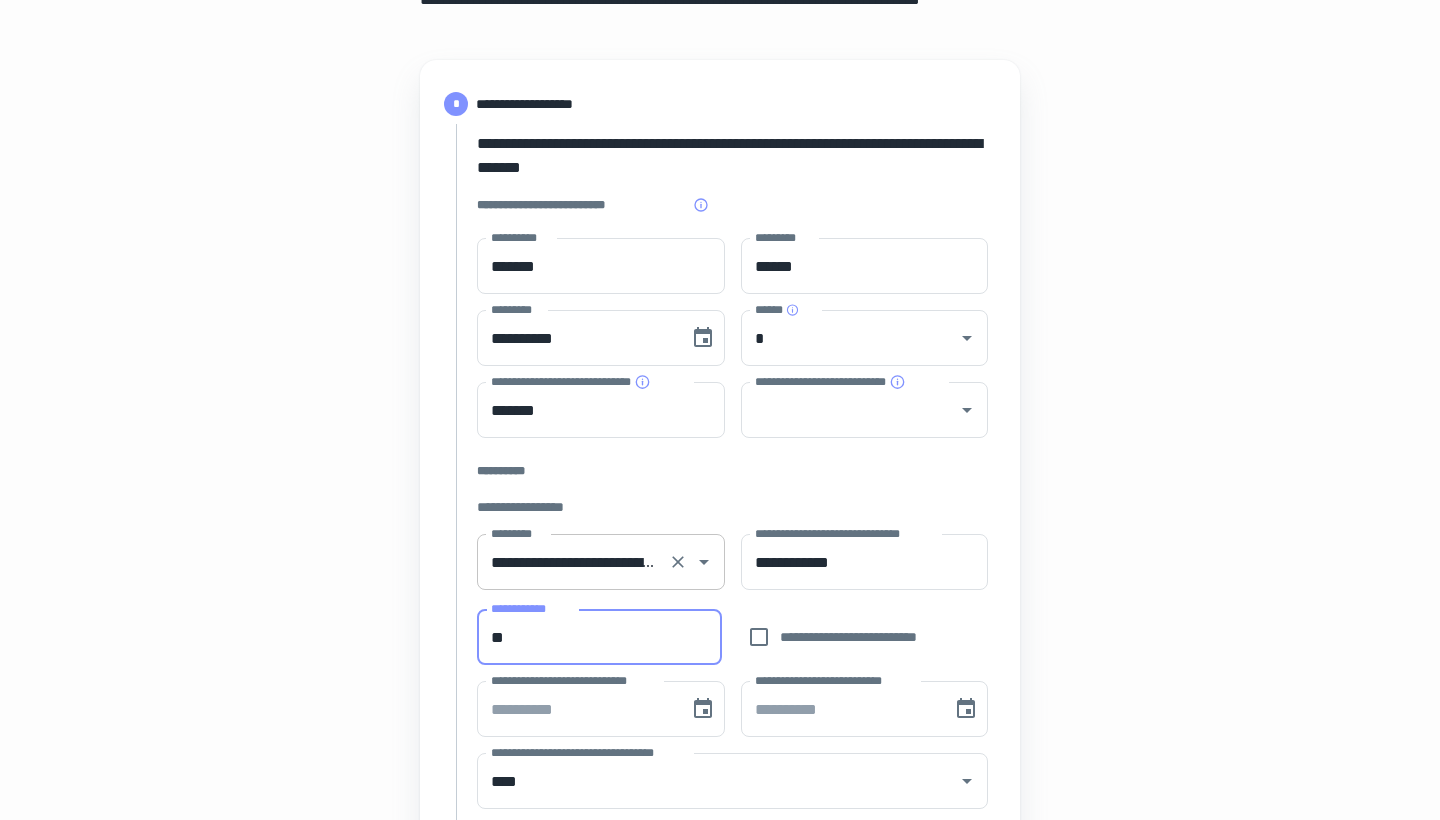 type on "*" 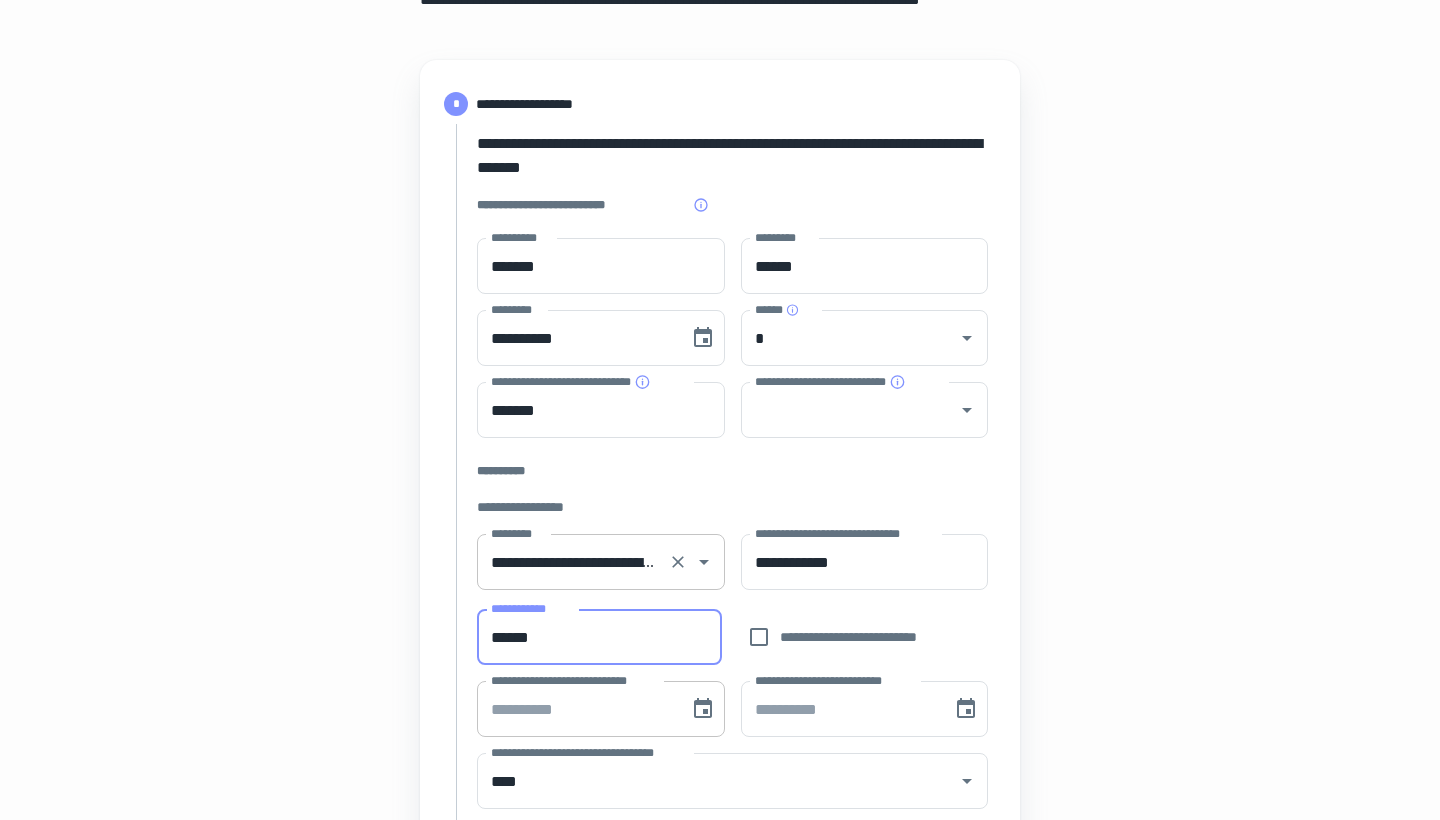 type on "******" 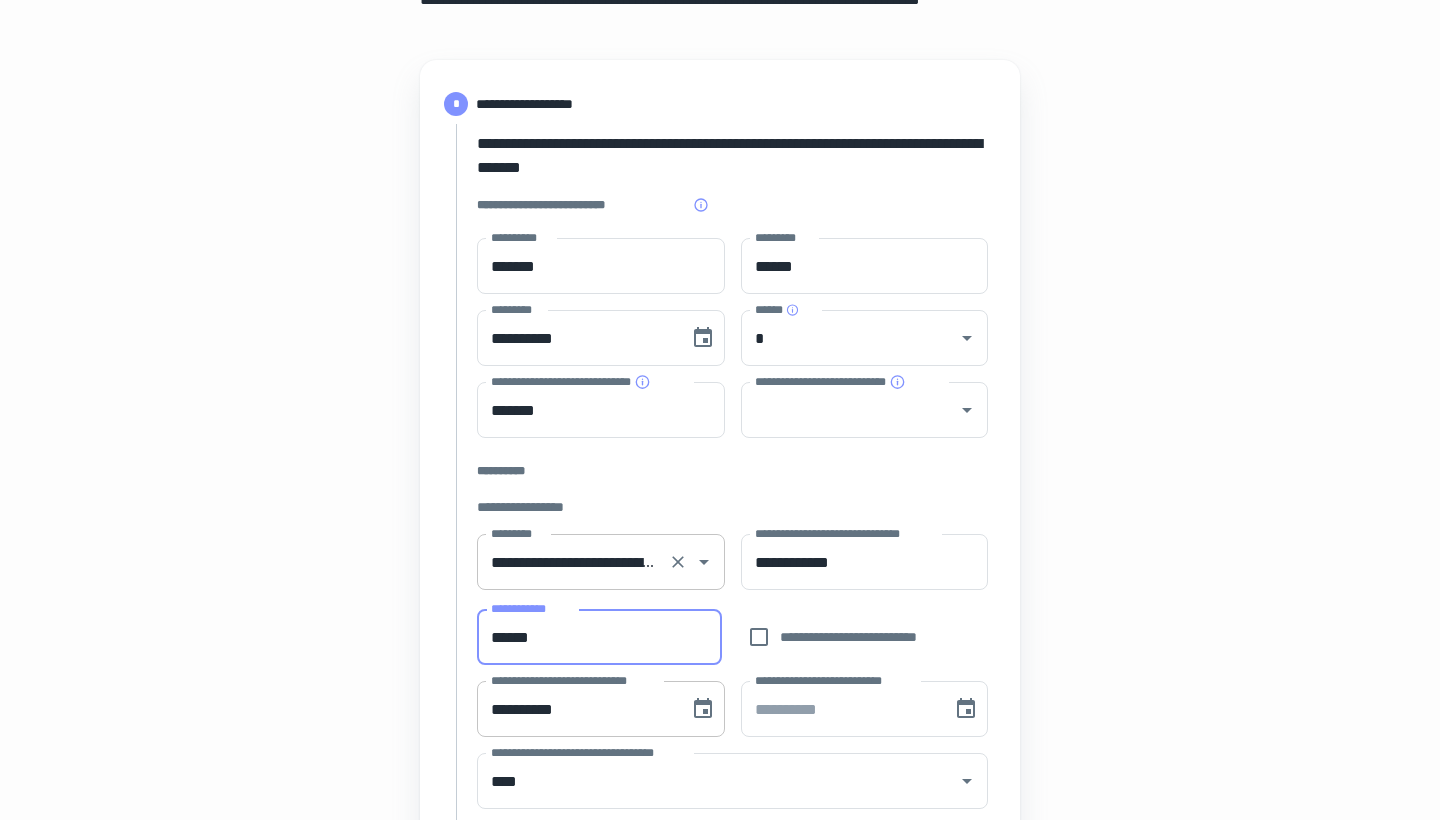 click on "**********" at bounding box center (576, 709) 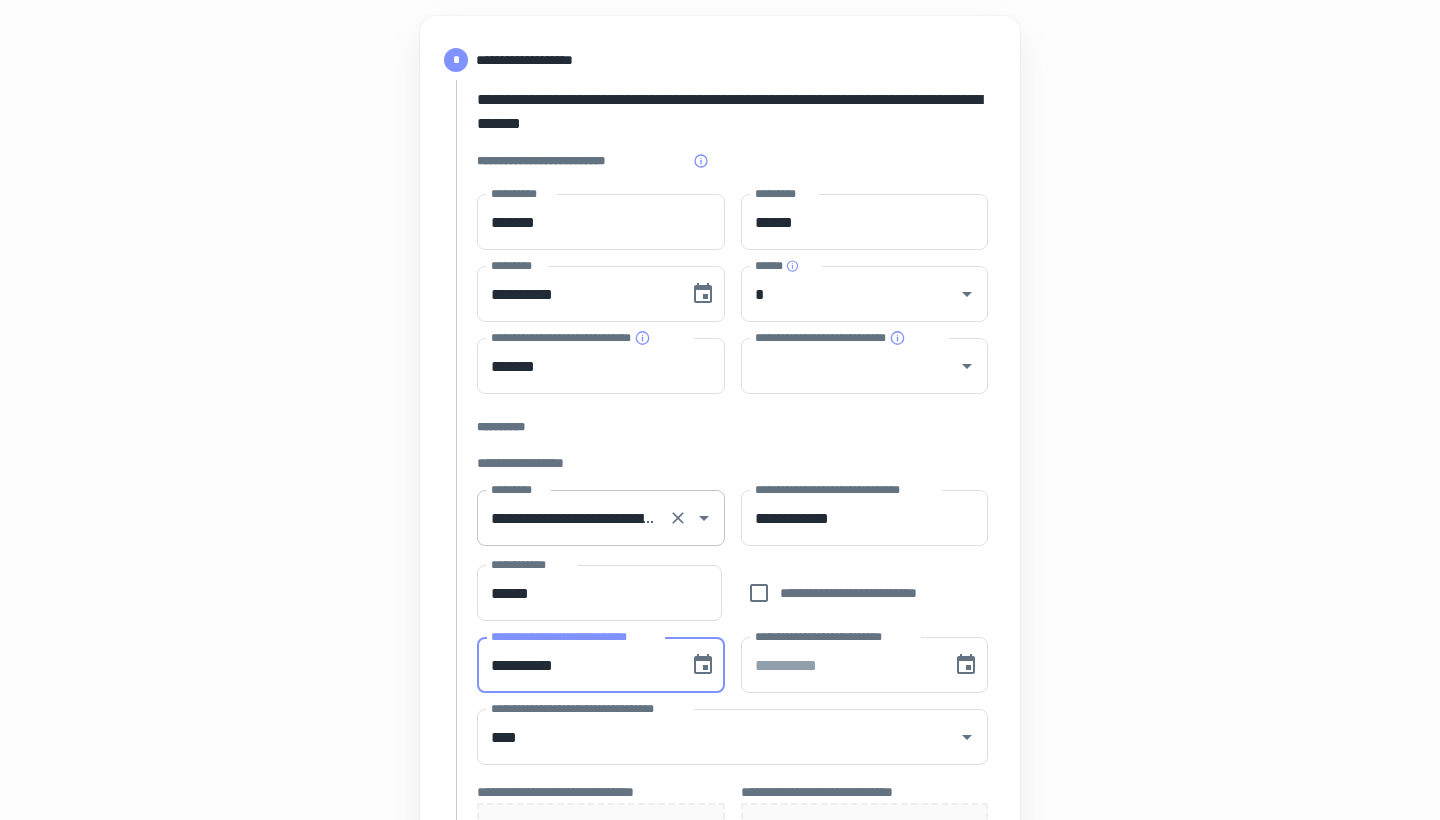 scroll, scrollTop: 256, scrollLeft: 0, axis: vertical 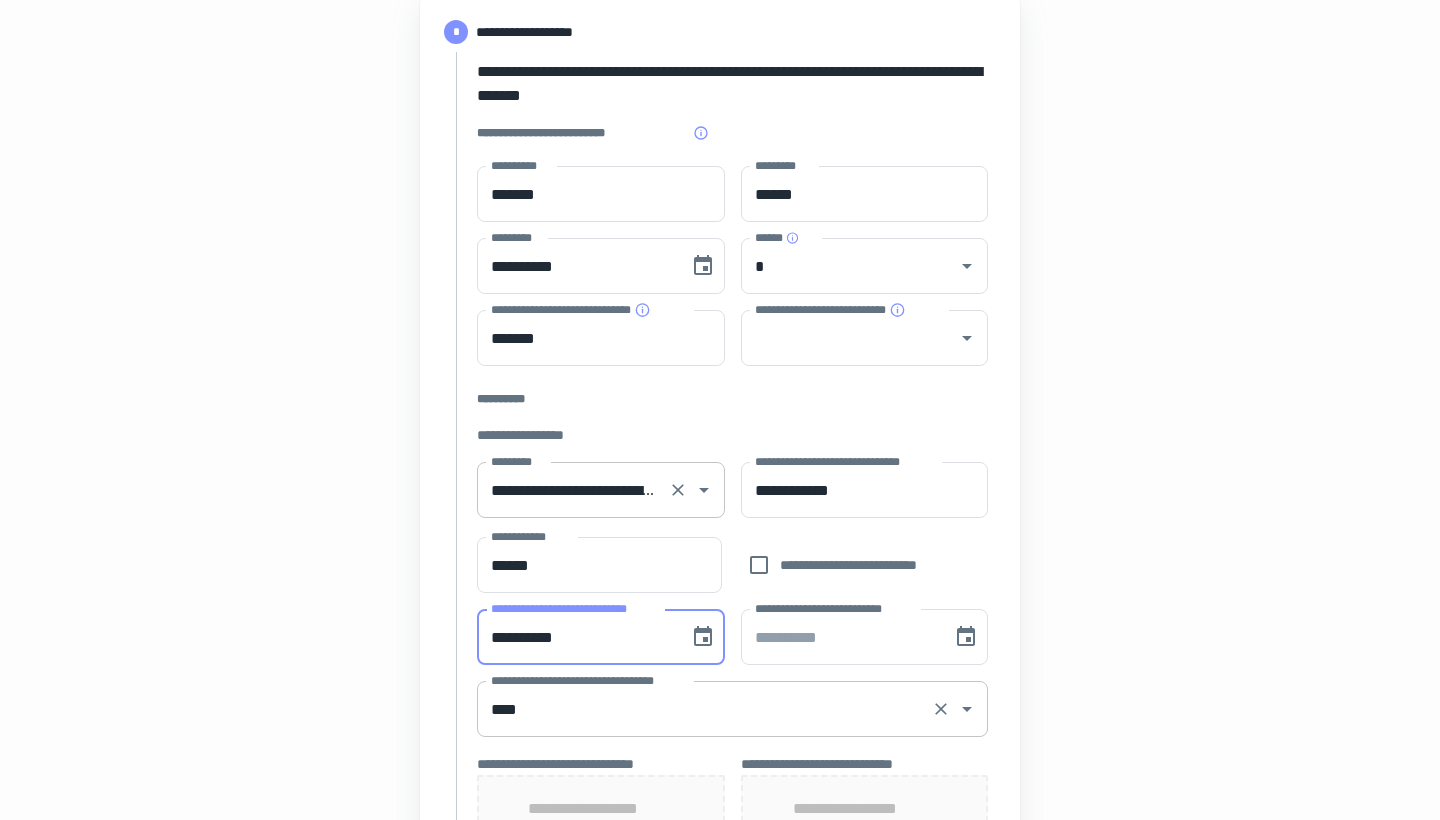 type 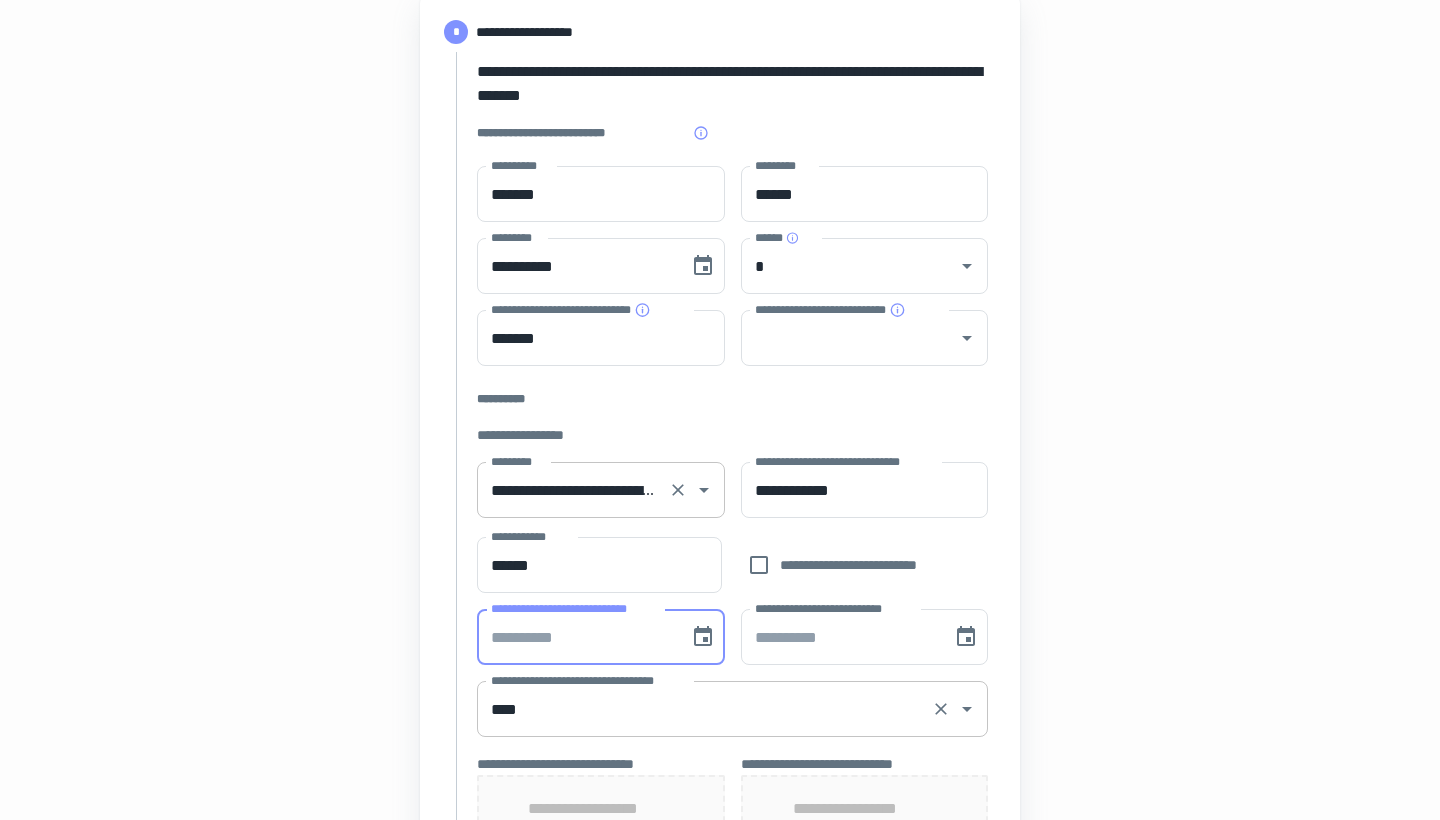 click on "****" at bounding box center (704, 709) 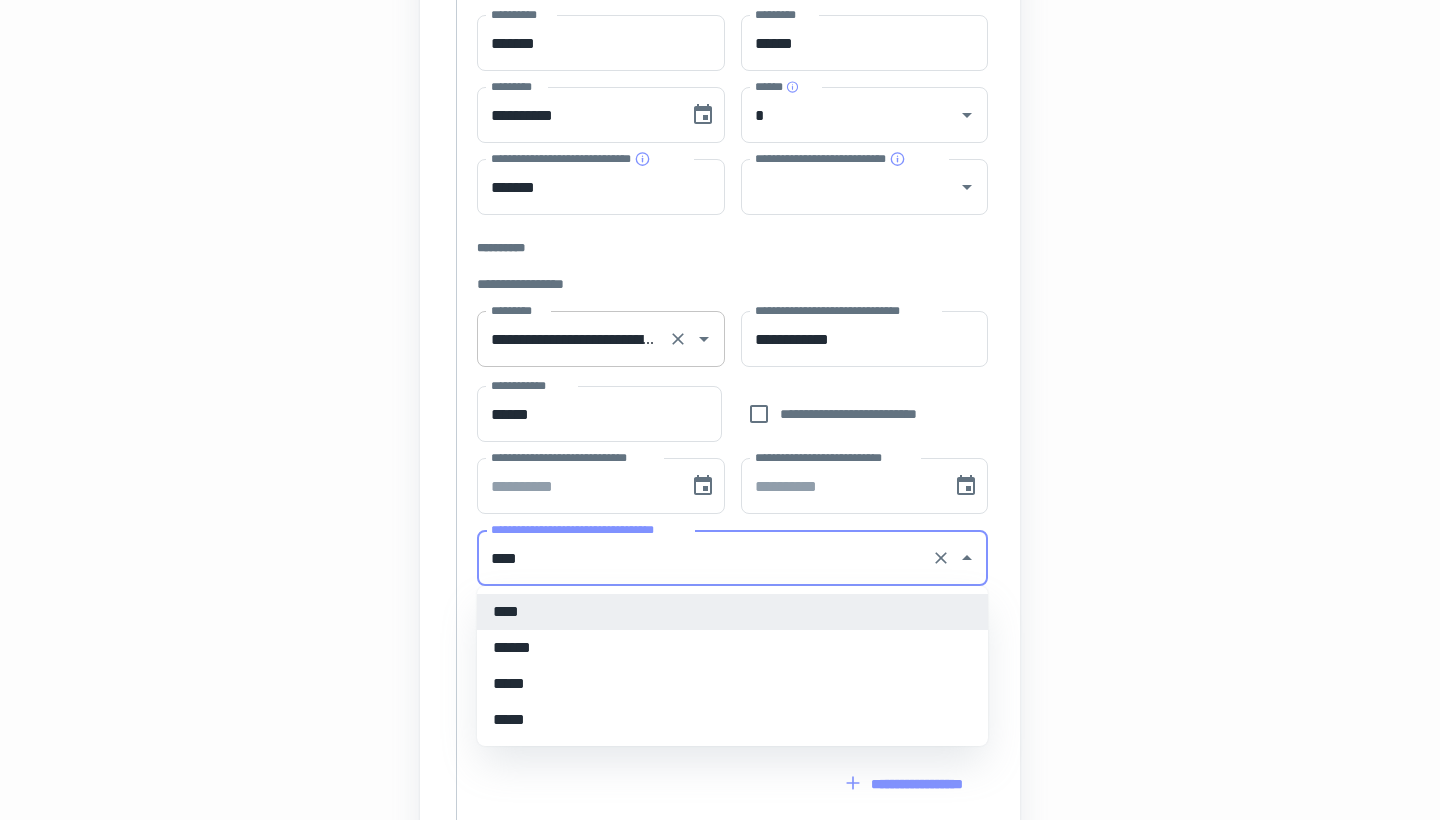 scroll, scrollTop: 478, scrollLeft: 0, axis: vertical 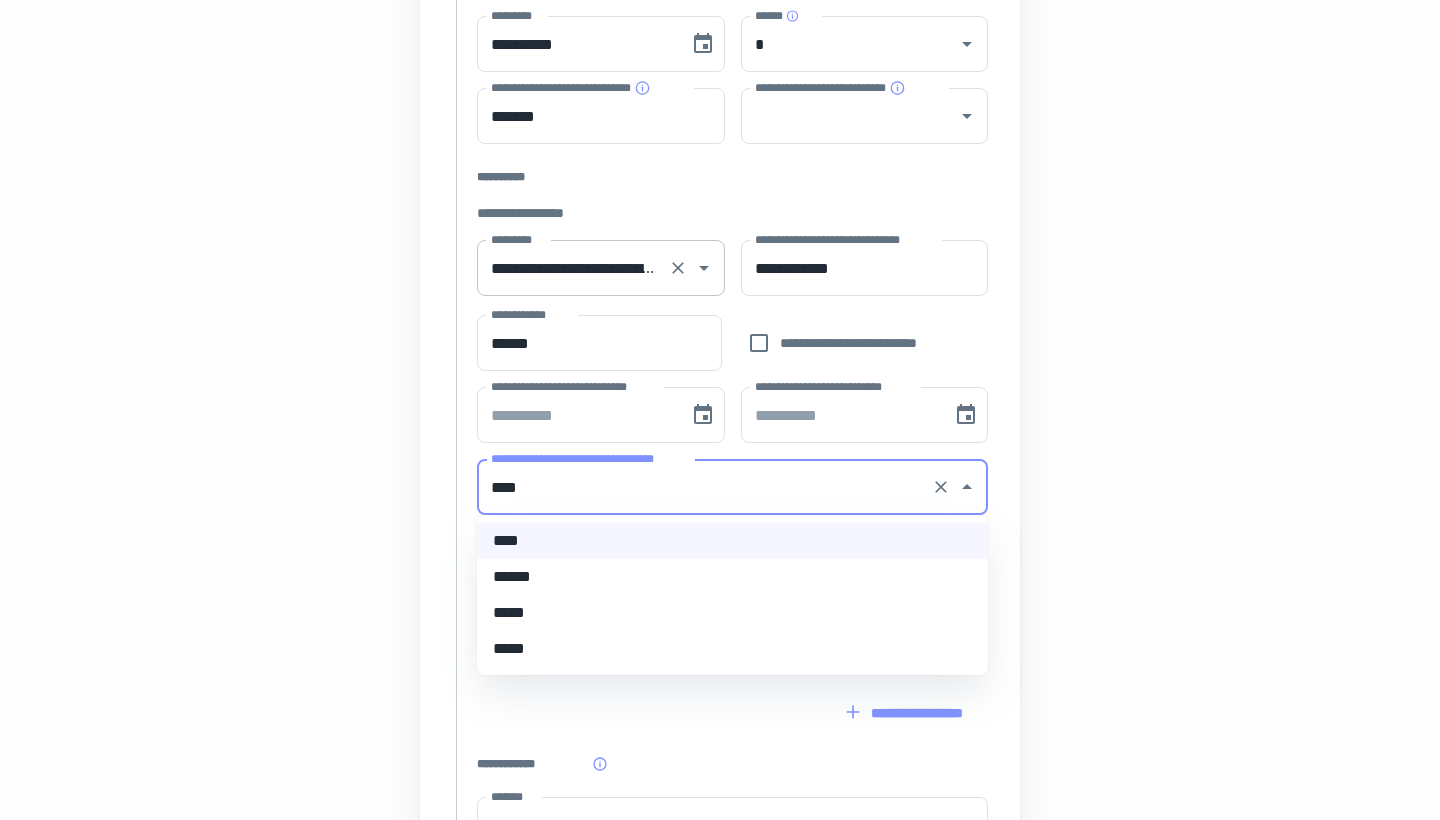 click on "**********" at bounding box center (720, 444) 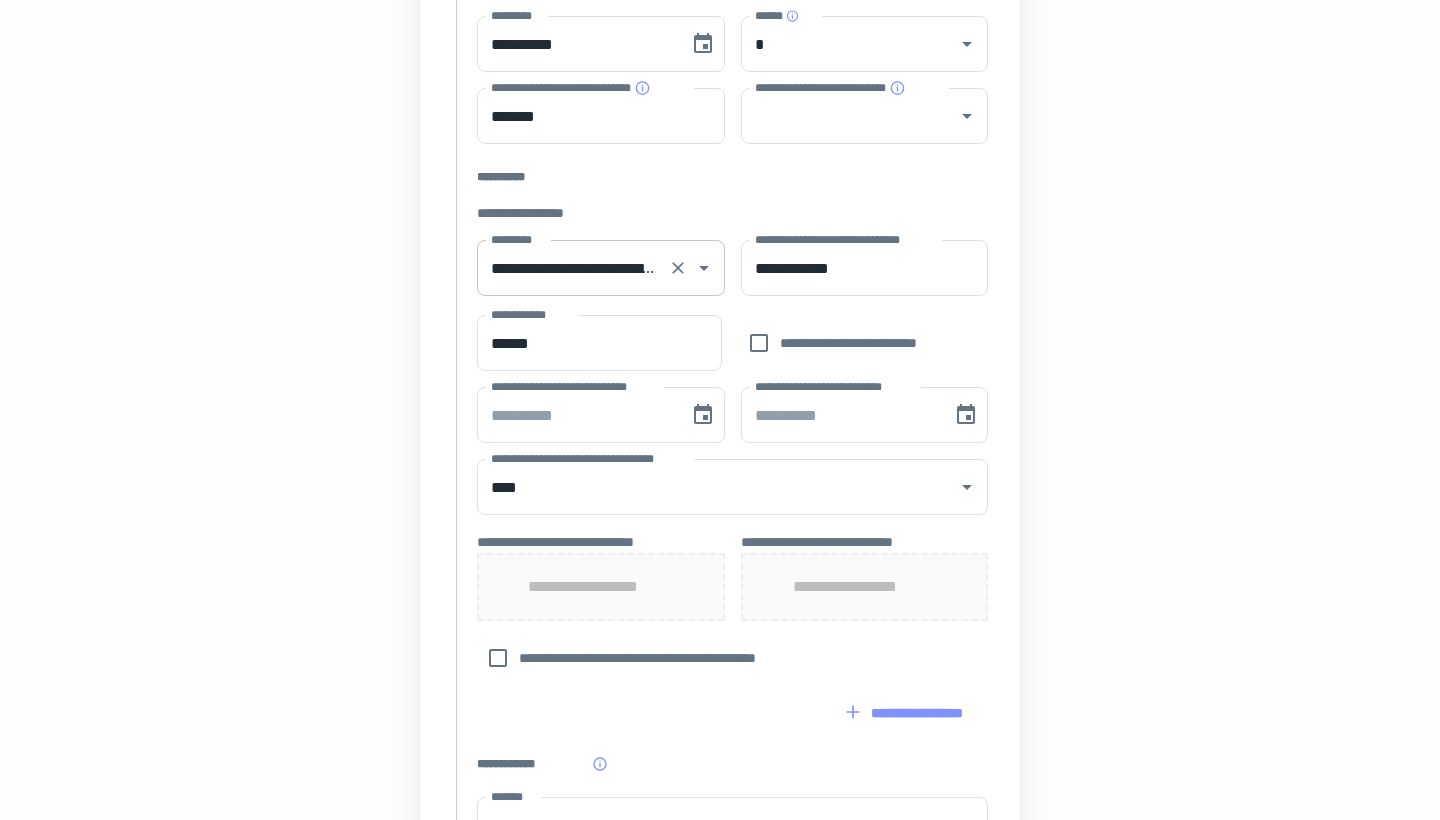 click on "**********" at bounding box center (601, 587) 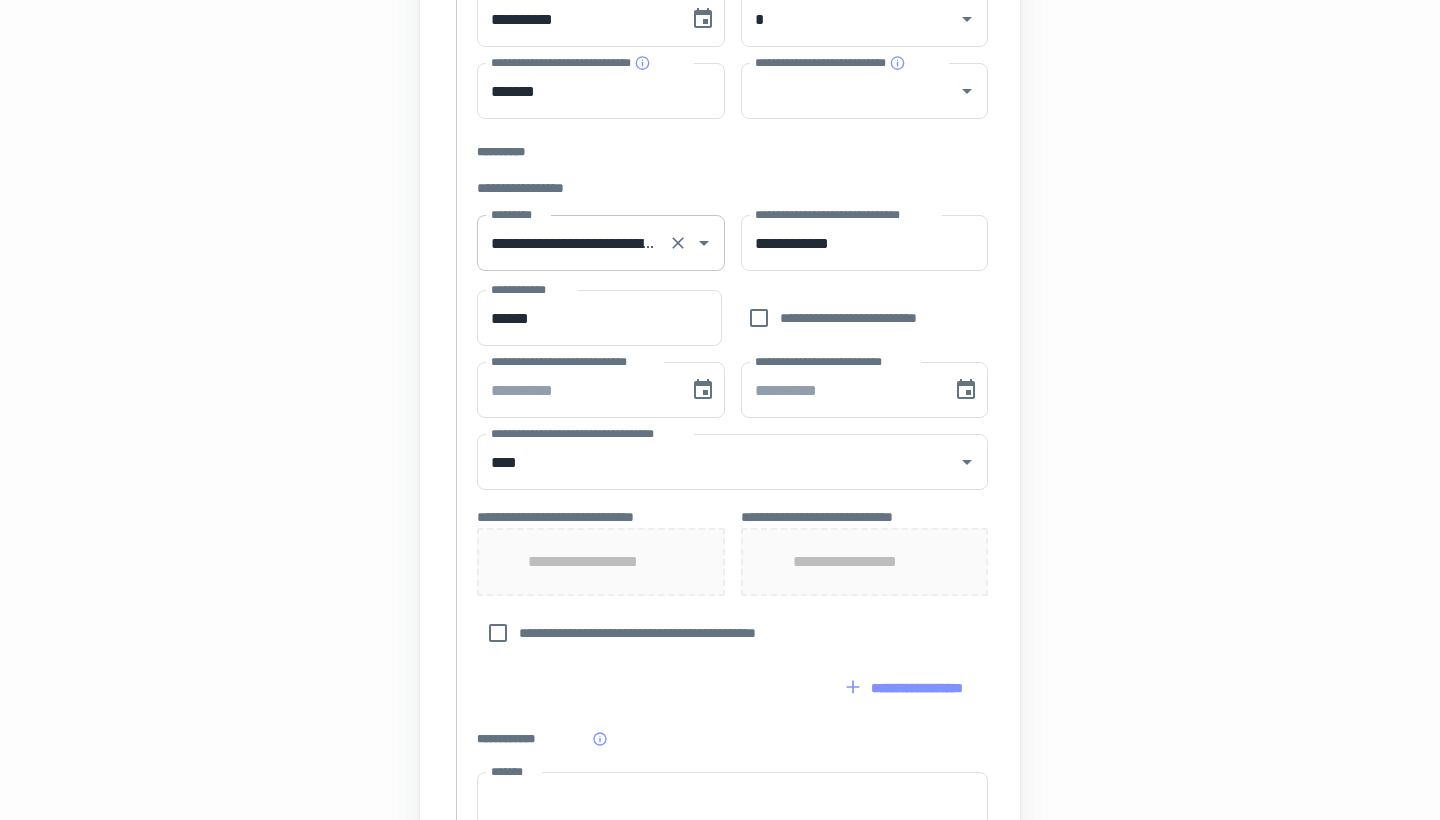 scroll, scrollTop: 510, scrollLeft: 0, axis: vertical 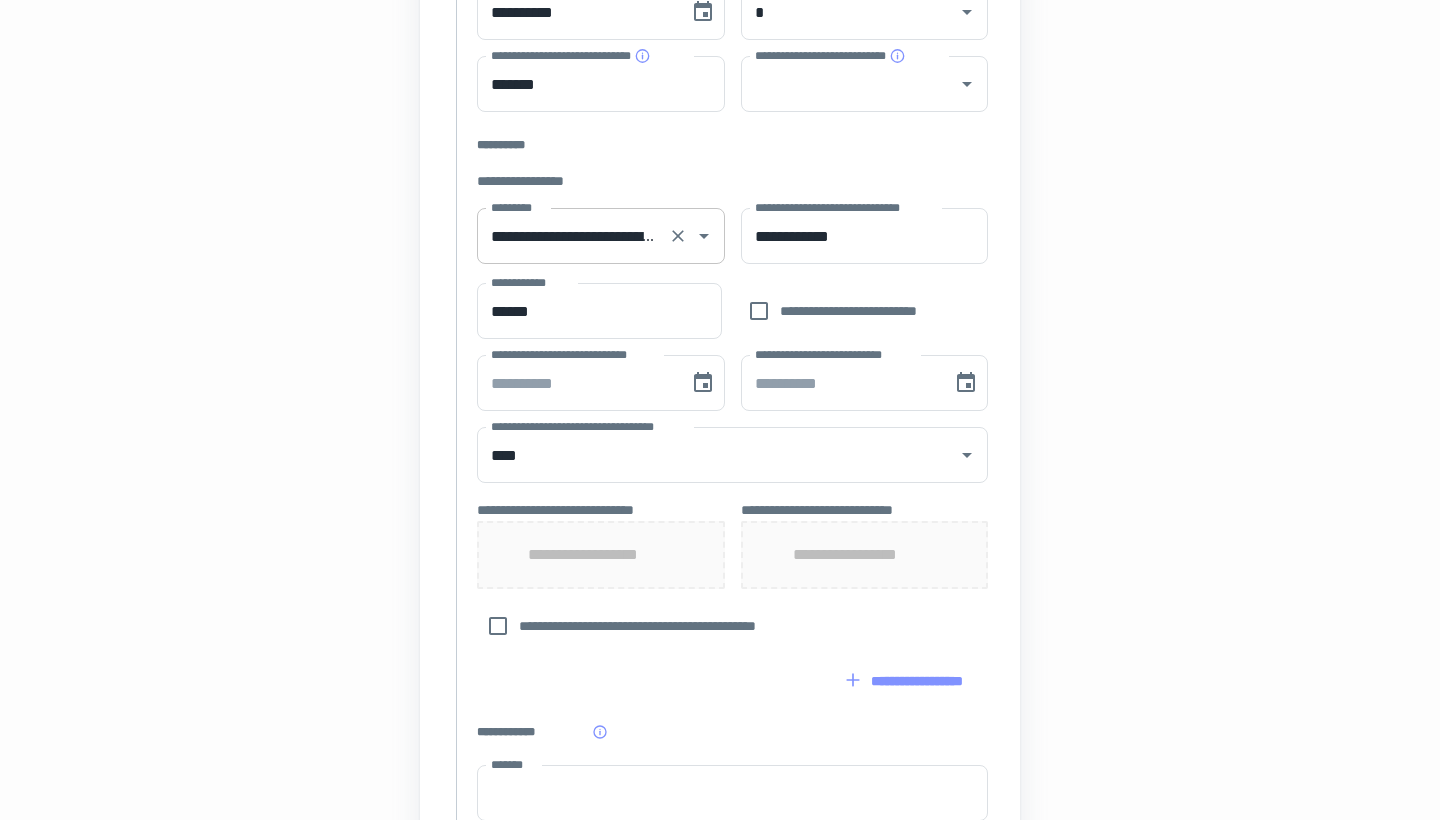 click on "**********" at bounding box center (601, 555) 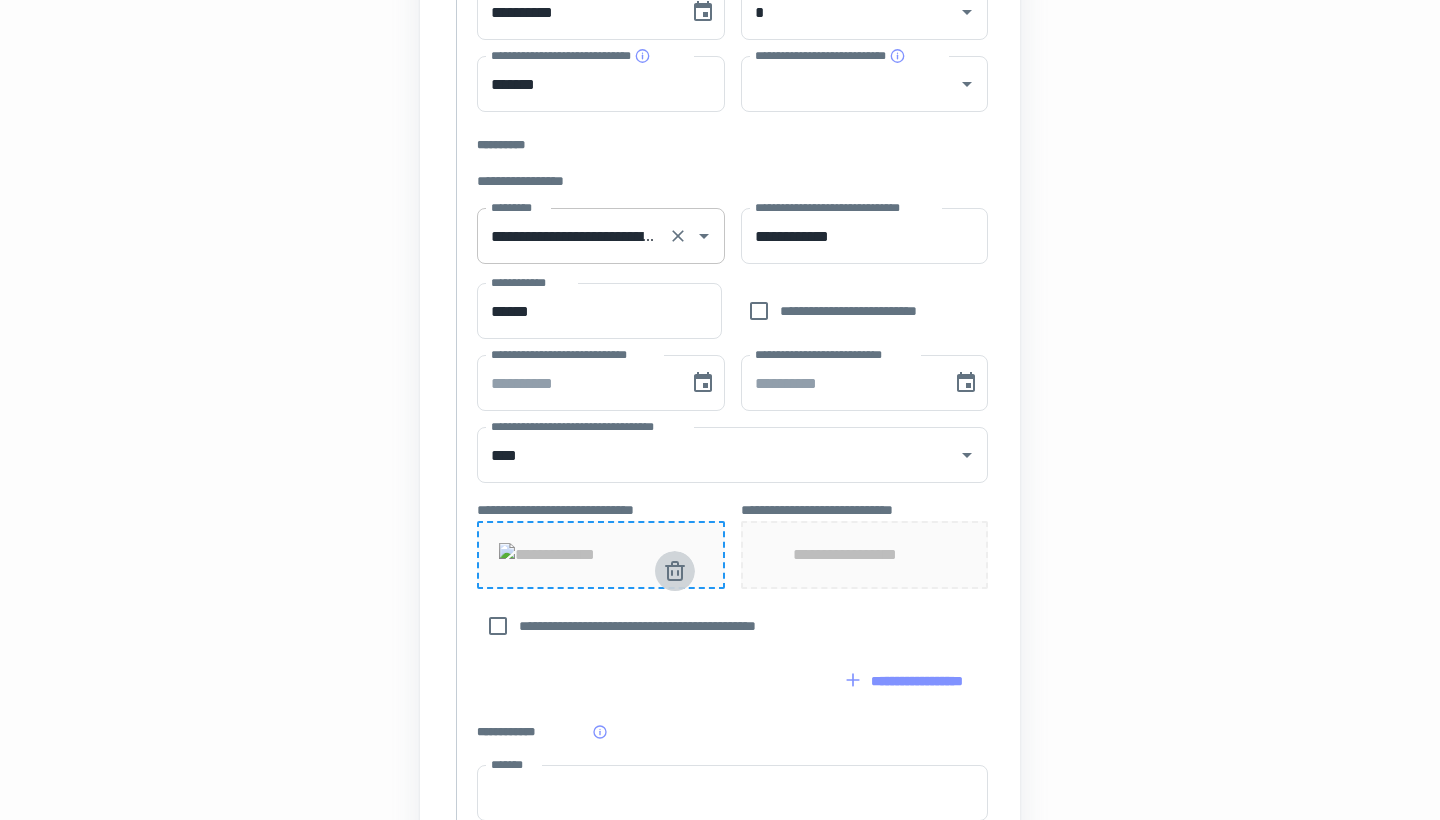 click 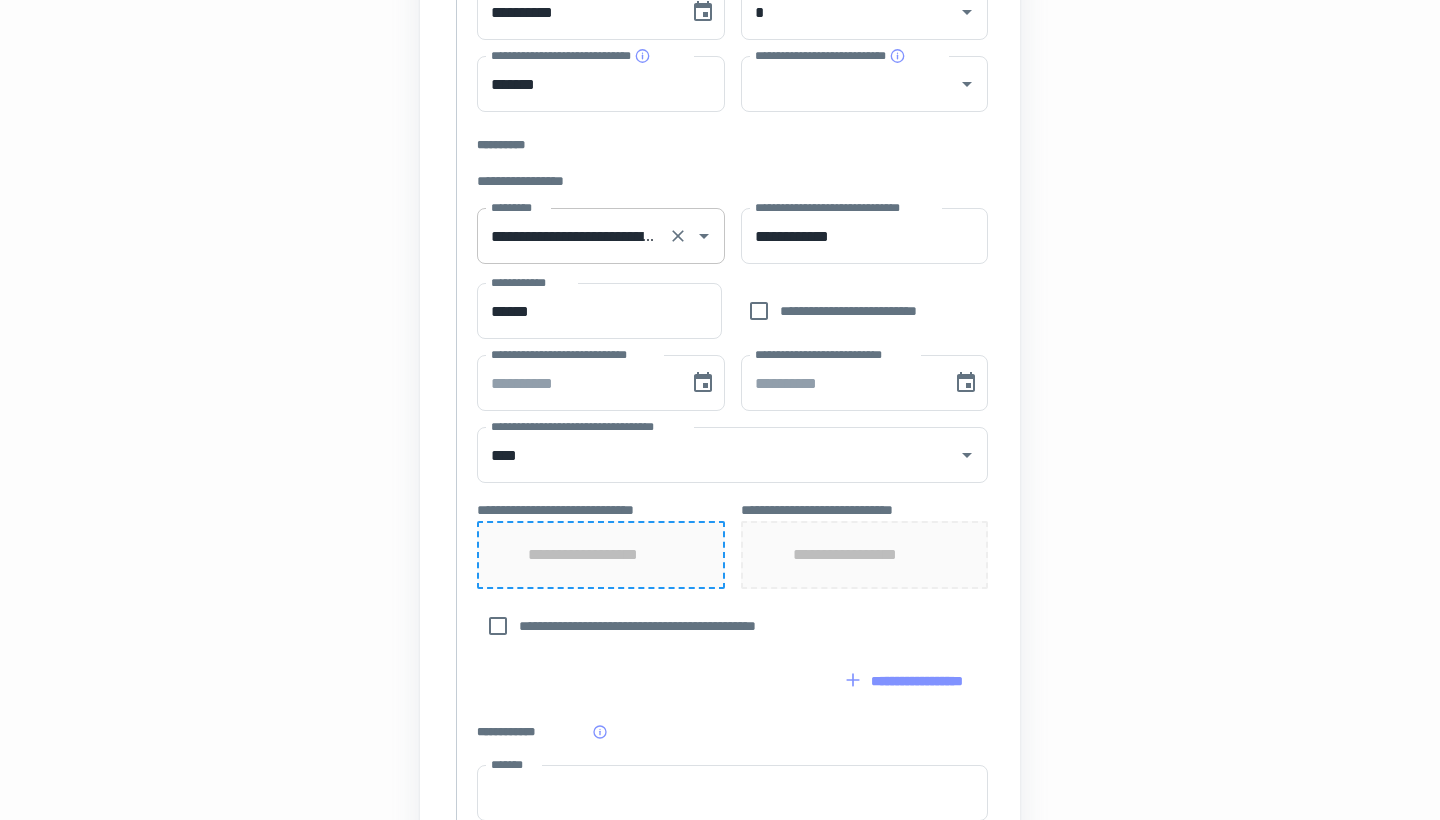 click on "**********" at bounding box center [601, 555] 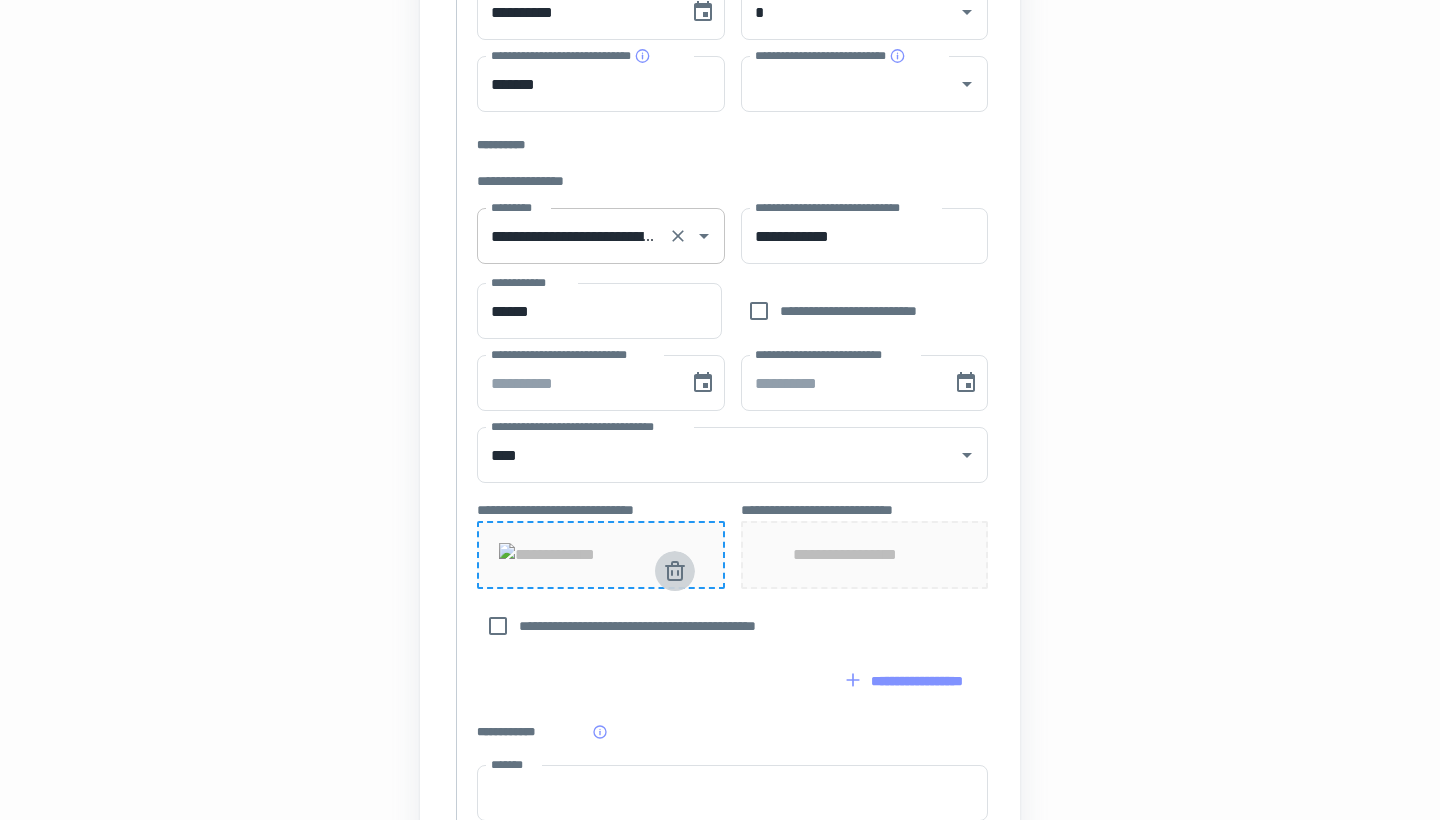 click 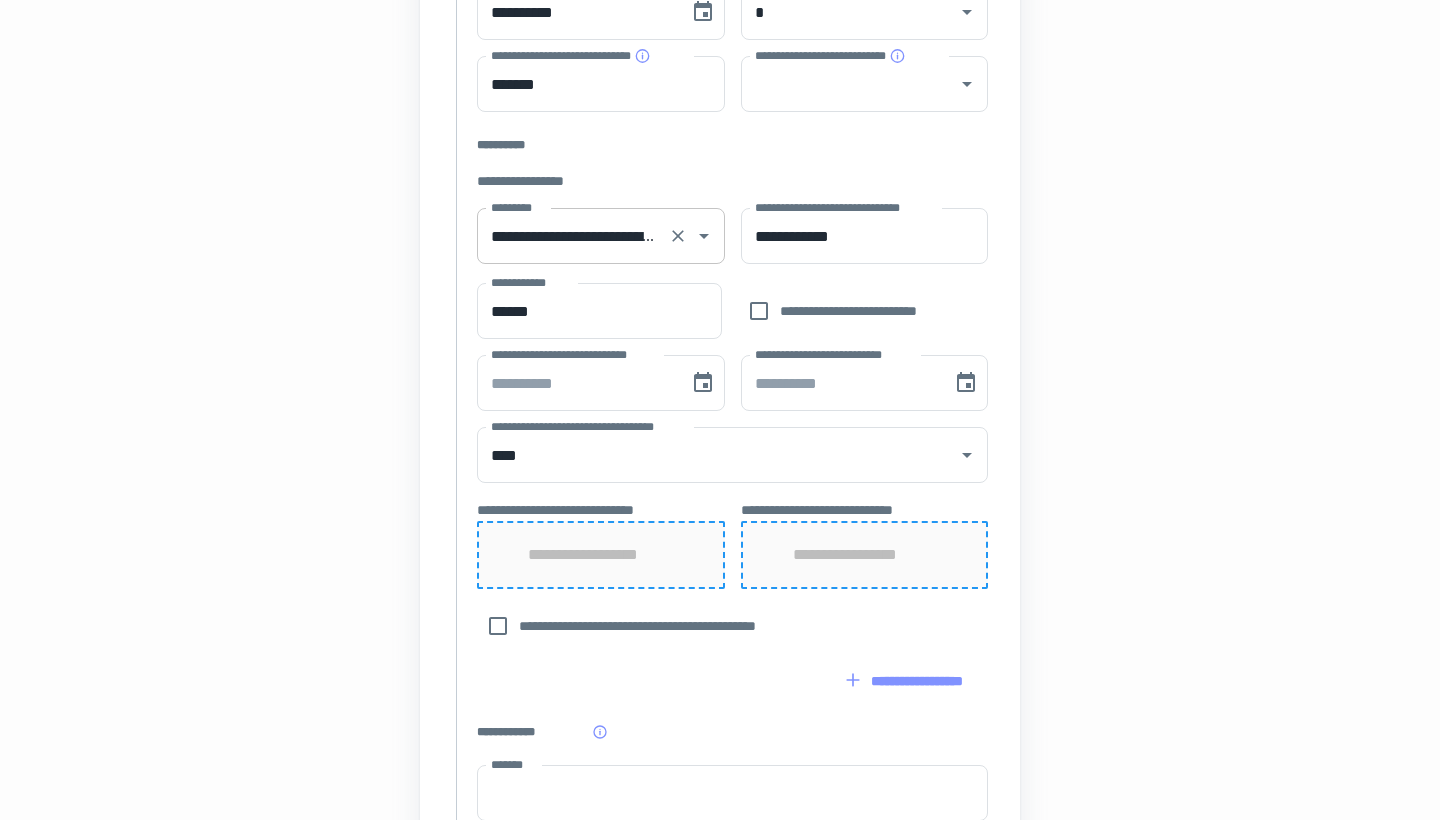 click on "**********" at bounding box center (865, 555) 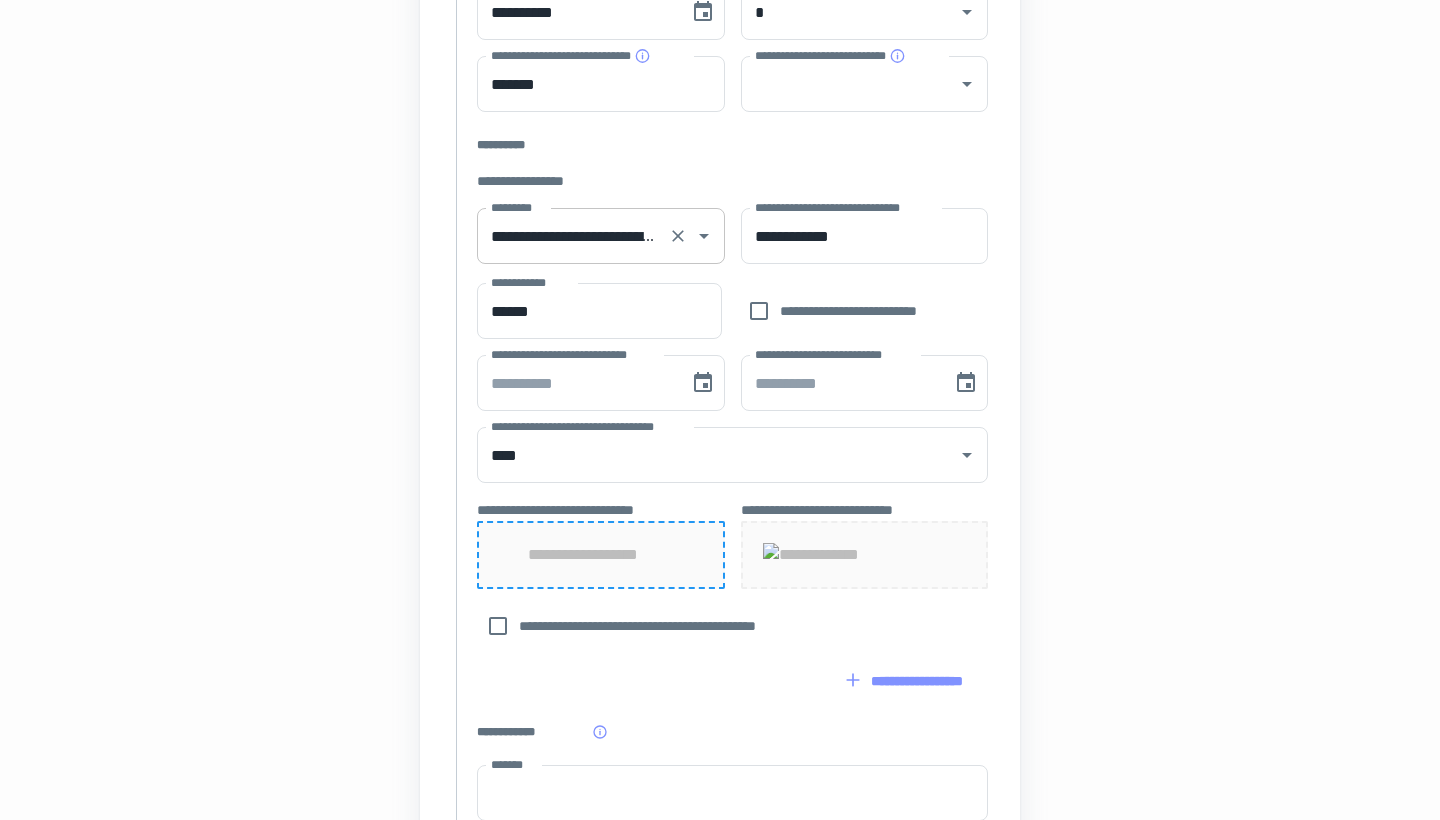 click on "**********" at bounding box center [601, 544] 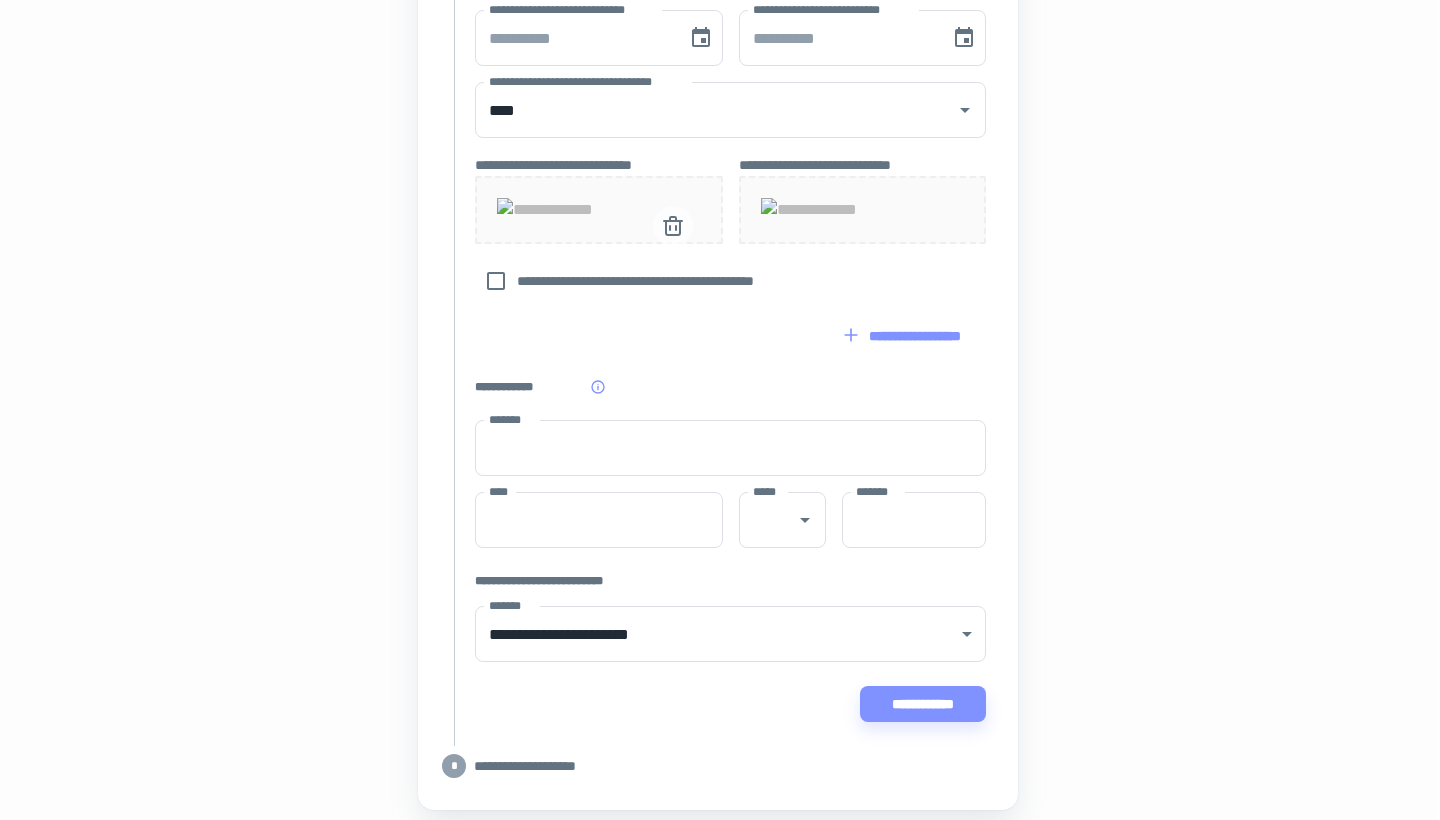 scroll, scrollTop: 935, scrollLeft: 2, axis: both 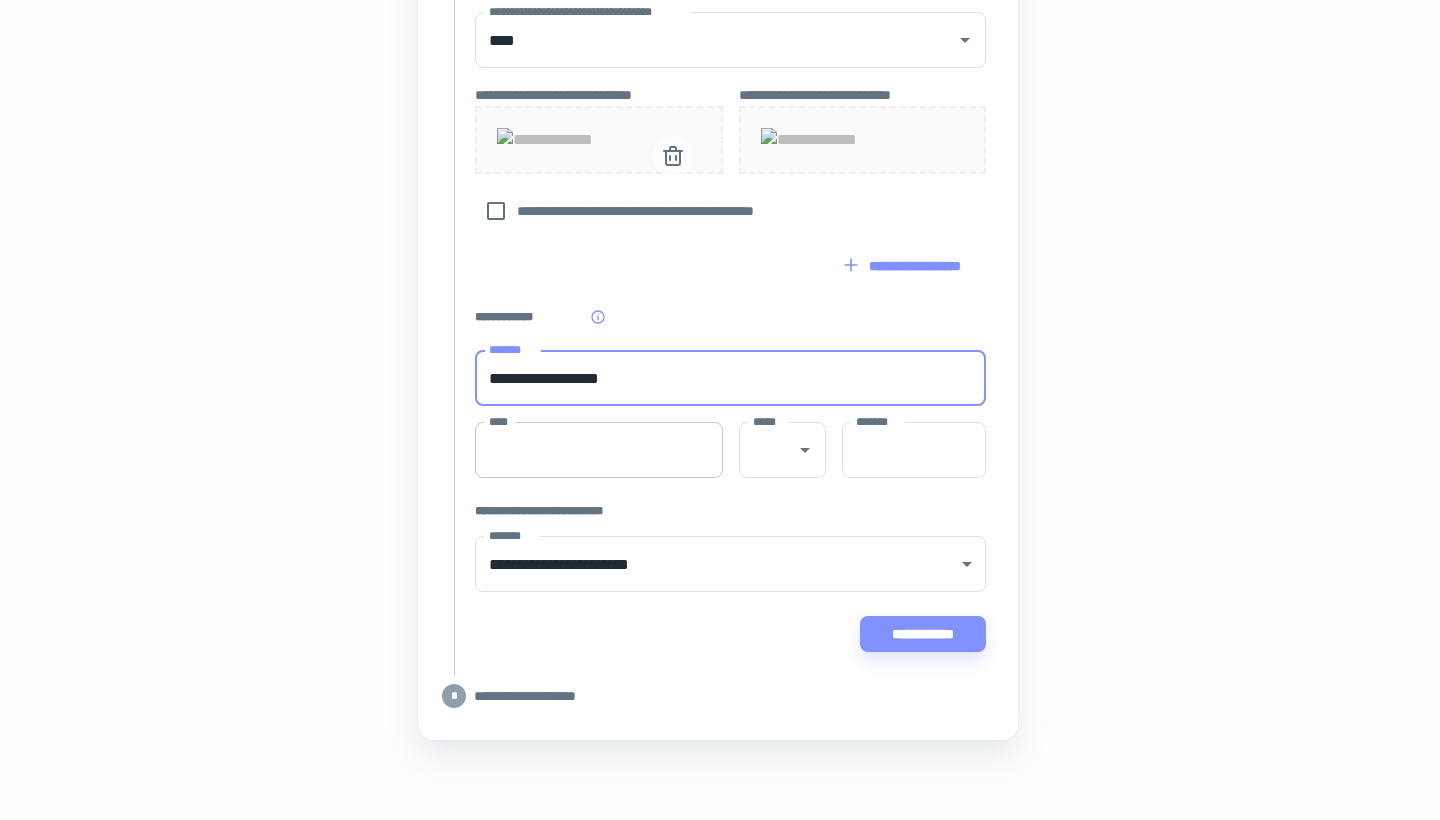 type on "**********" 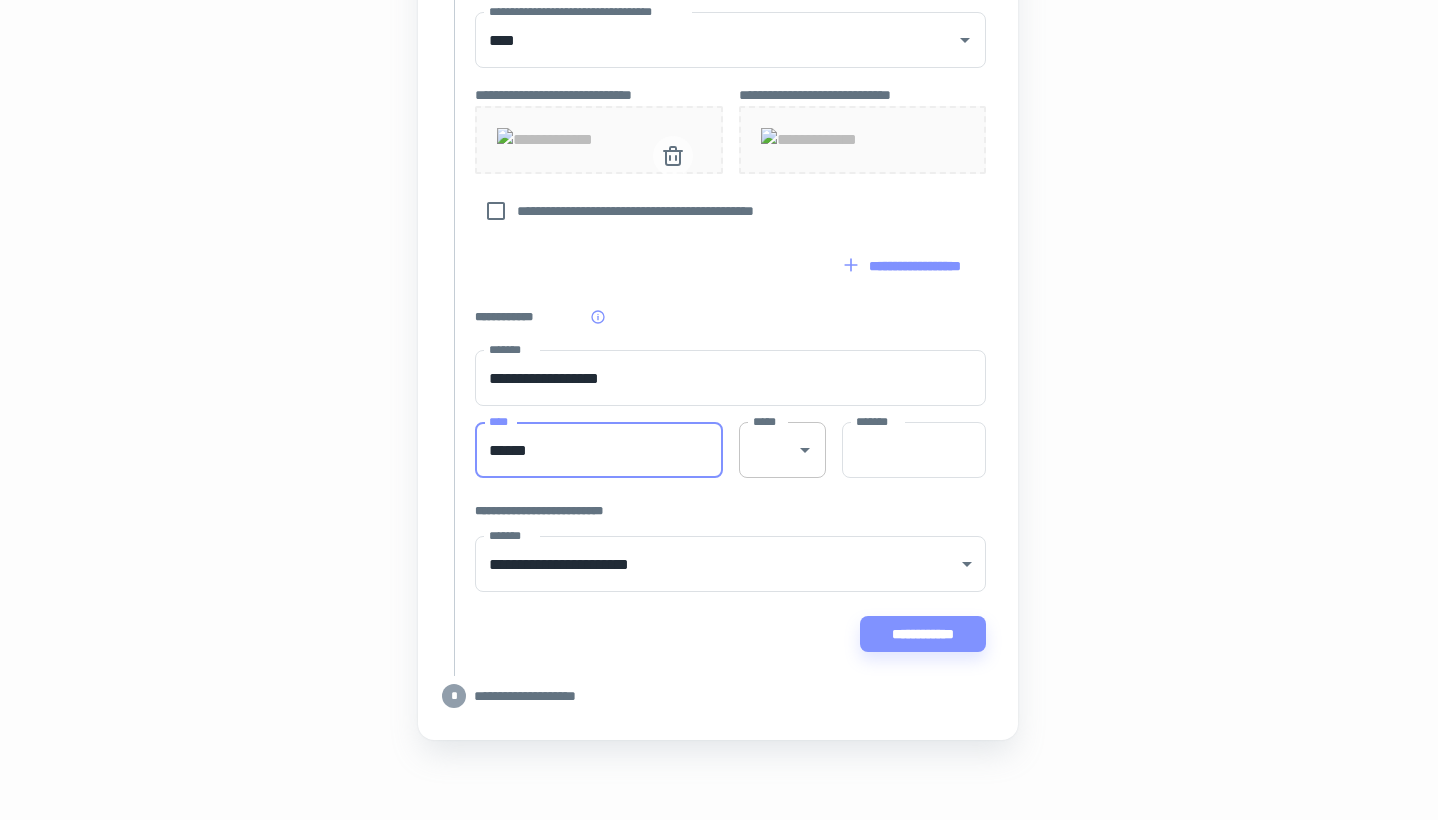 click on "*****" at bounding box center [782, 450] 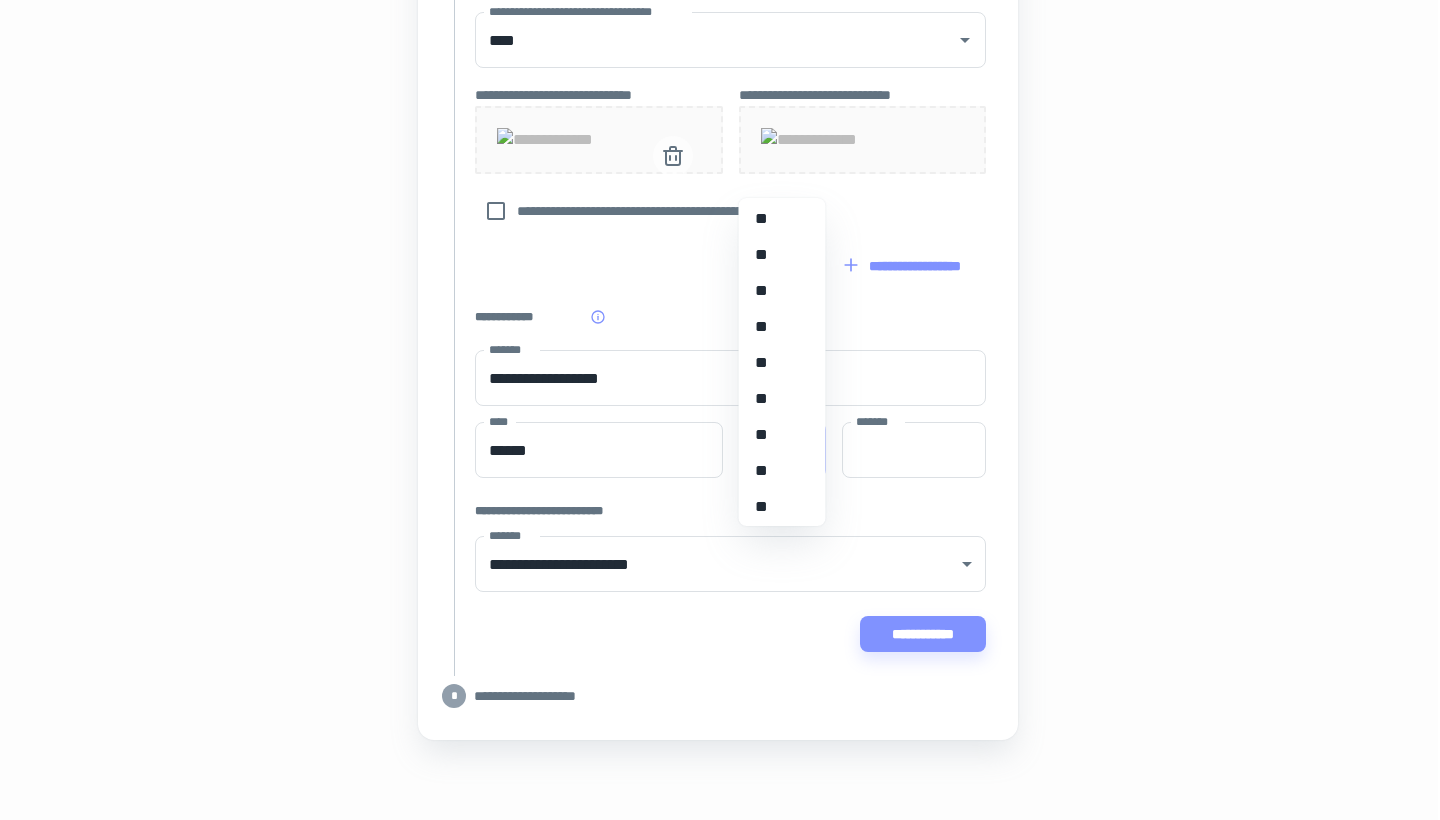 scroll, scrollTop: 1593, scrollLeft: 0, axis: vertical 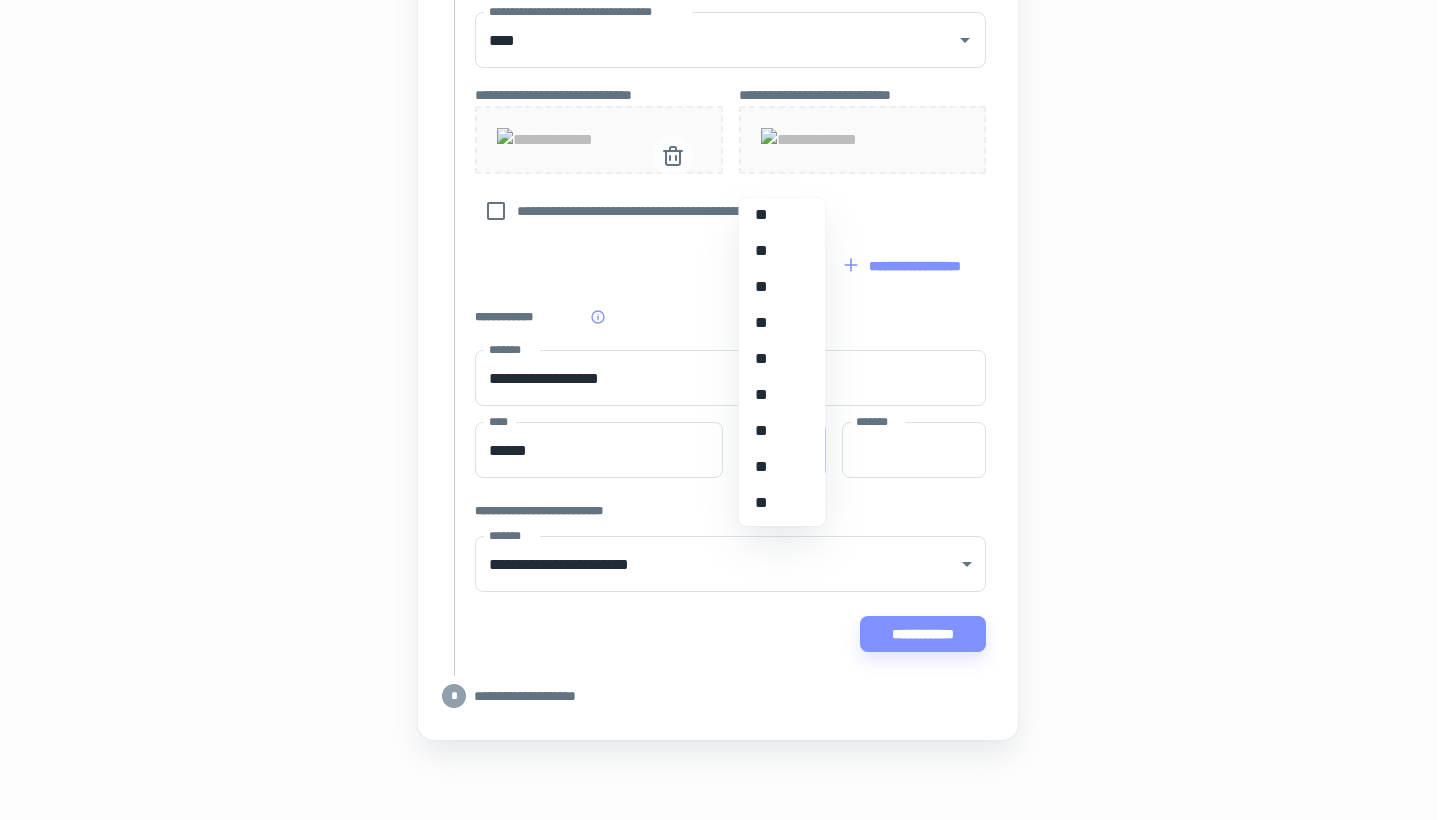 click on "**" at bounding box center (782, 431) 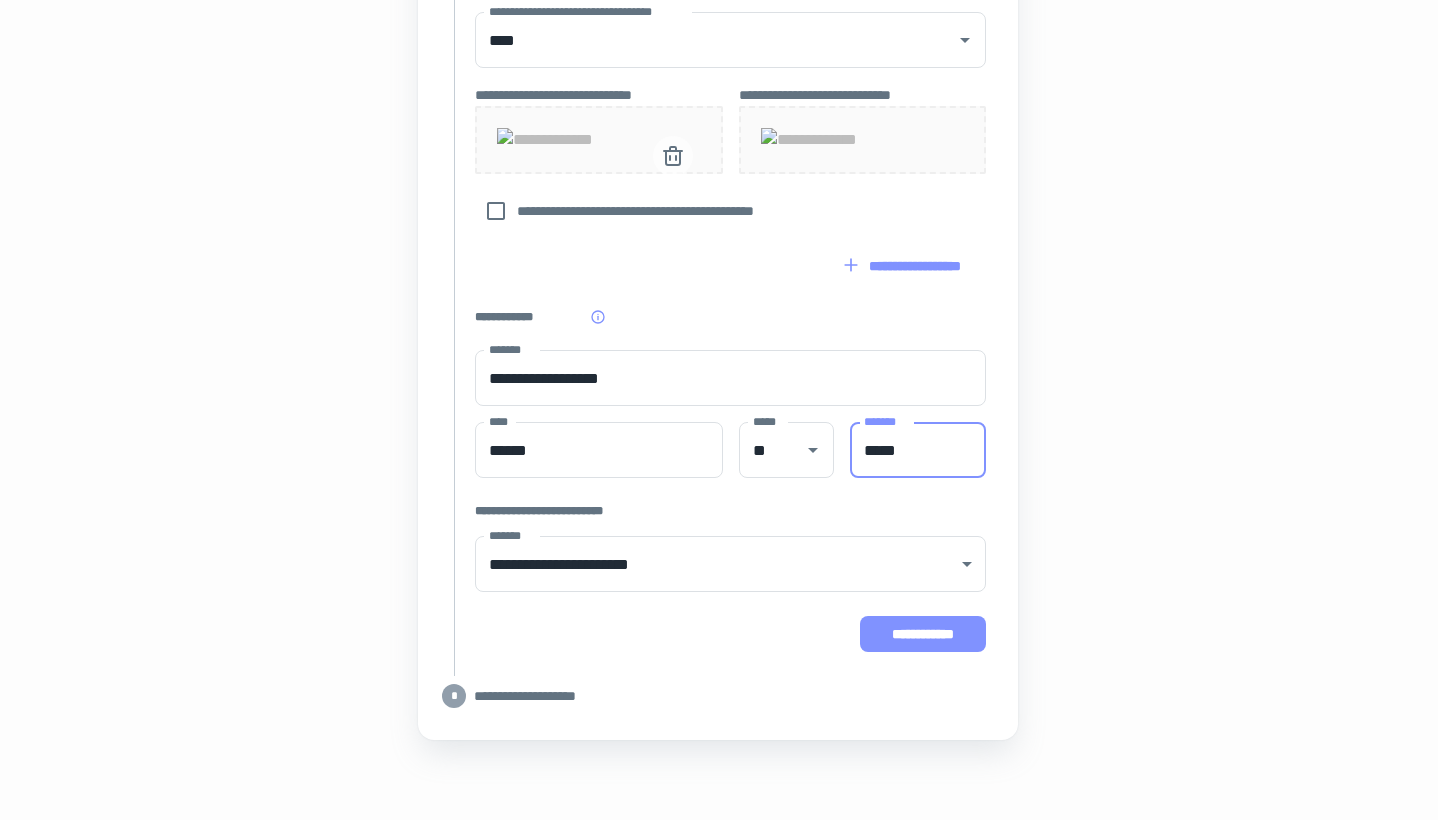 click on "**********" at bounding box center (923, 634) 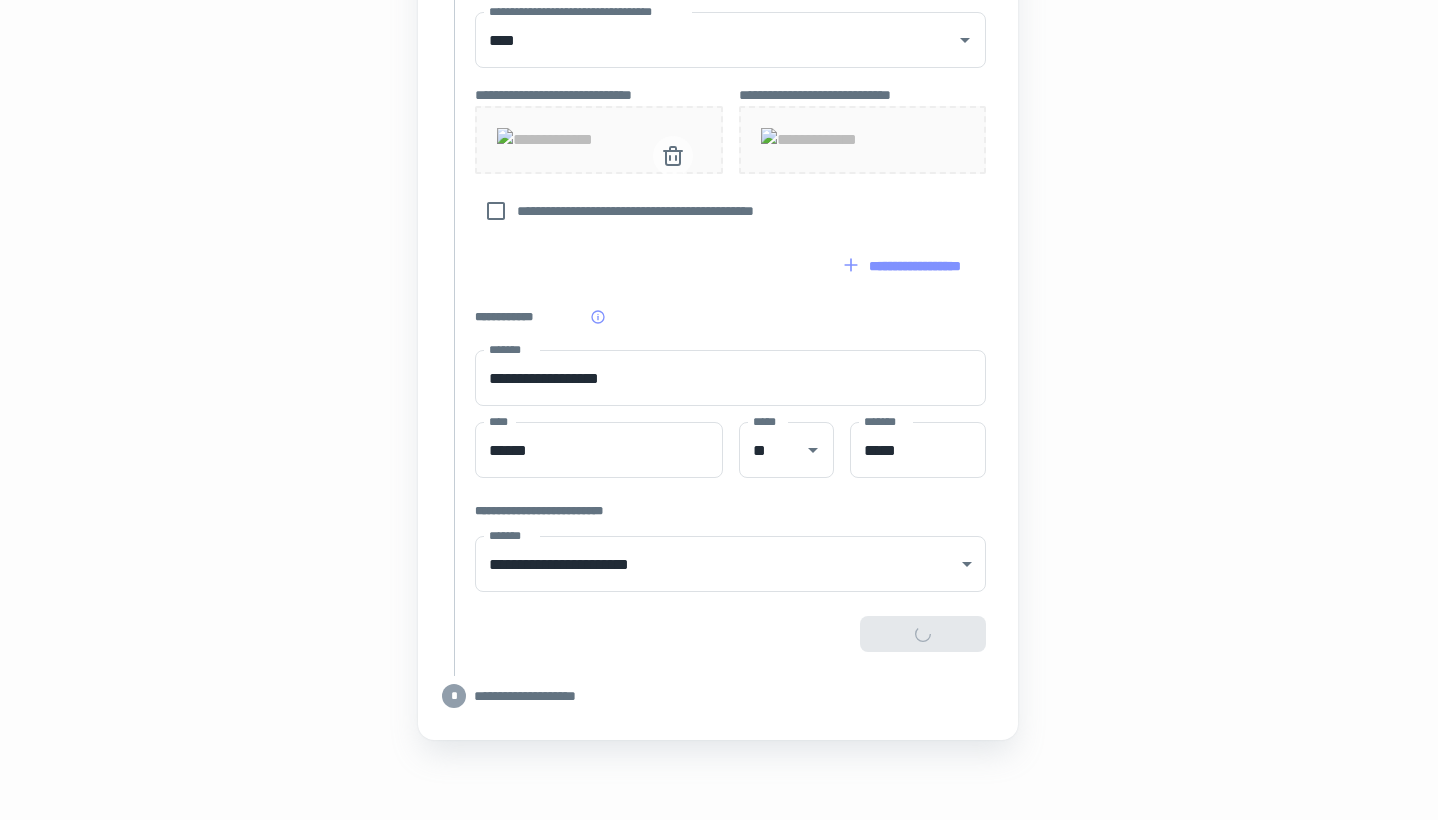 scroll, scrollTop: 1029, scrollLeft: 2, axis: both 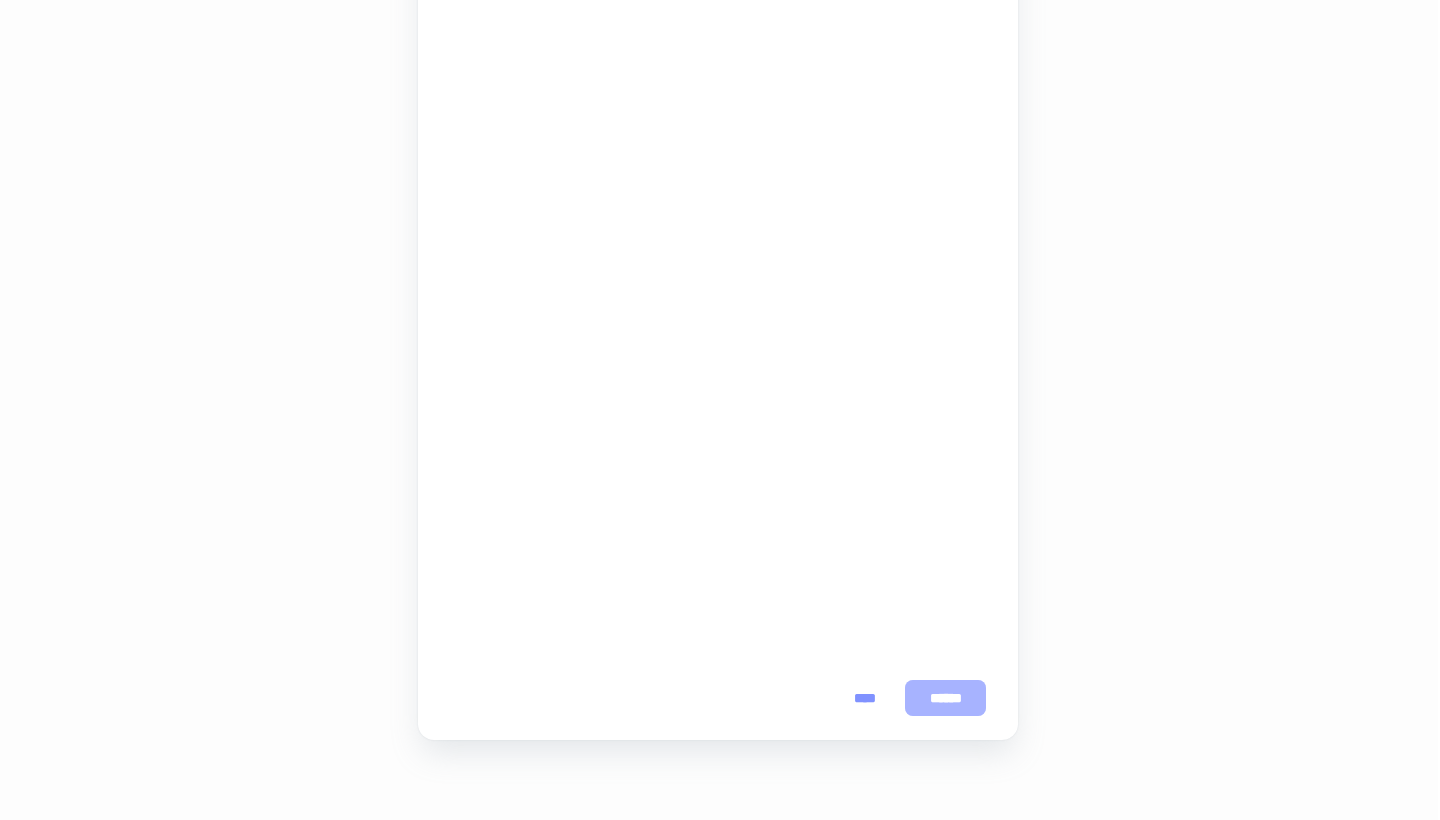 click on "******" at bounding box center [945, 698] 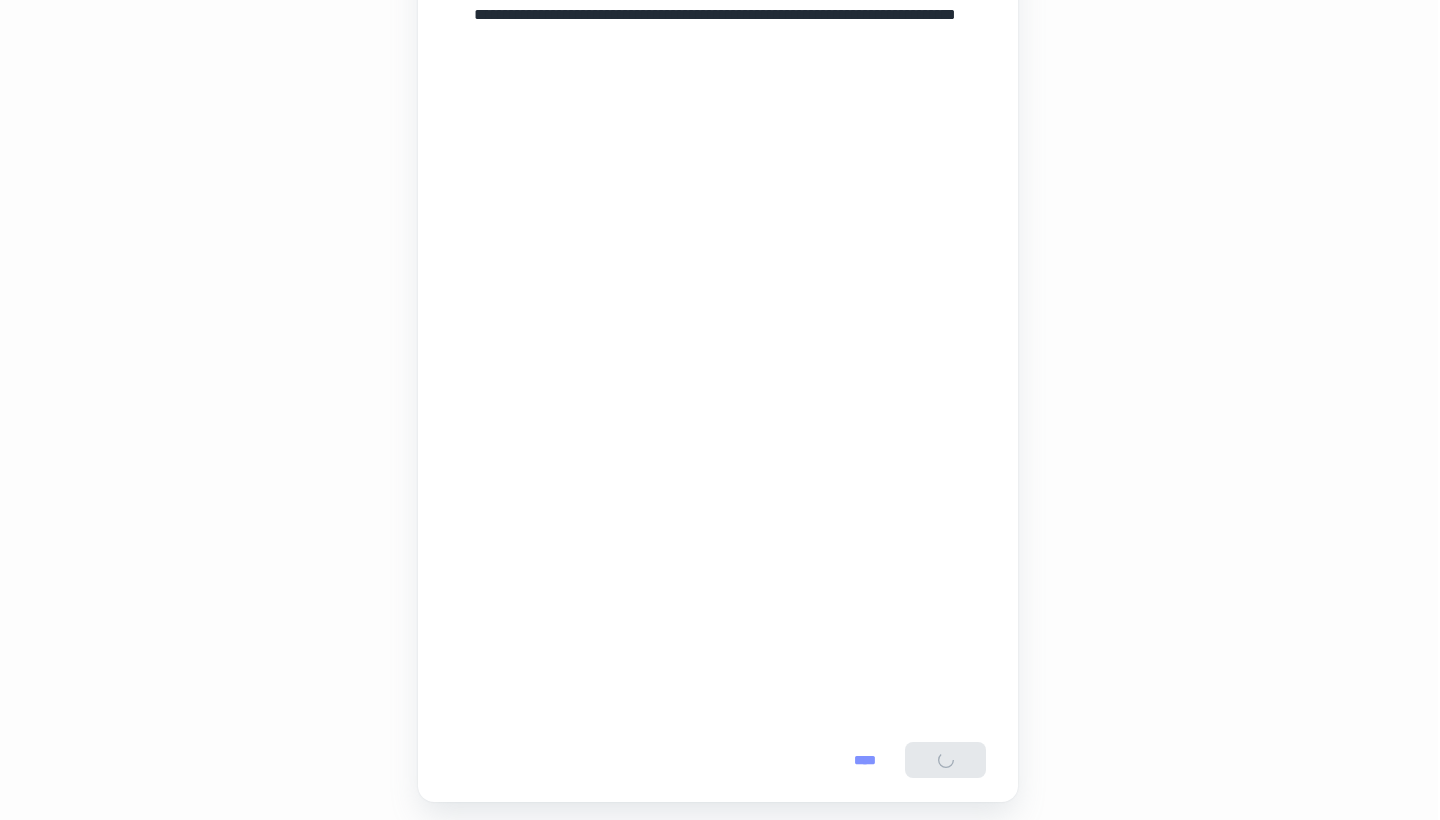 scroll, scrollTop: 351, scrollLeft: 2, axis: both 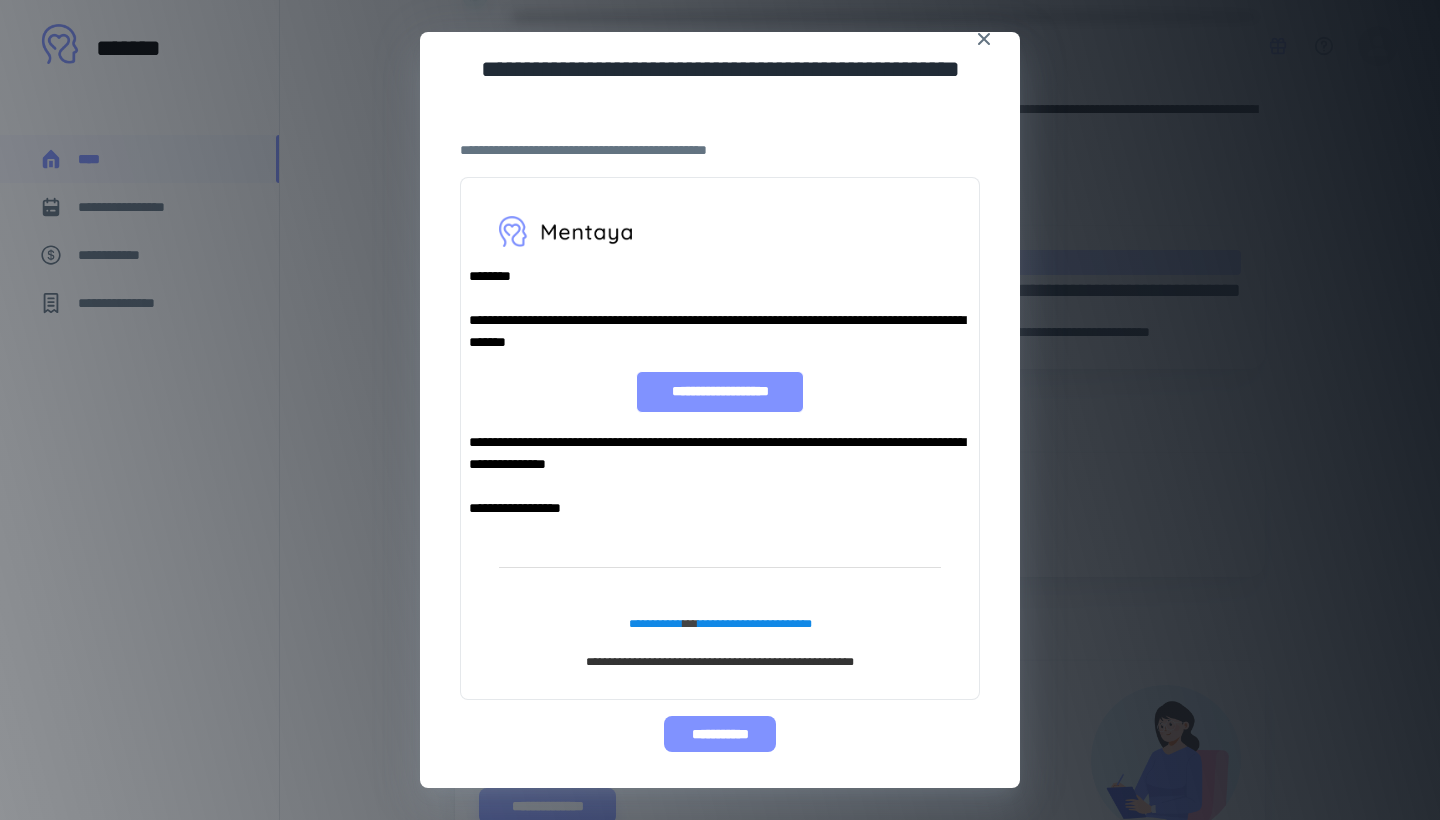 click on "**********" at bounding box center [719, 734] 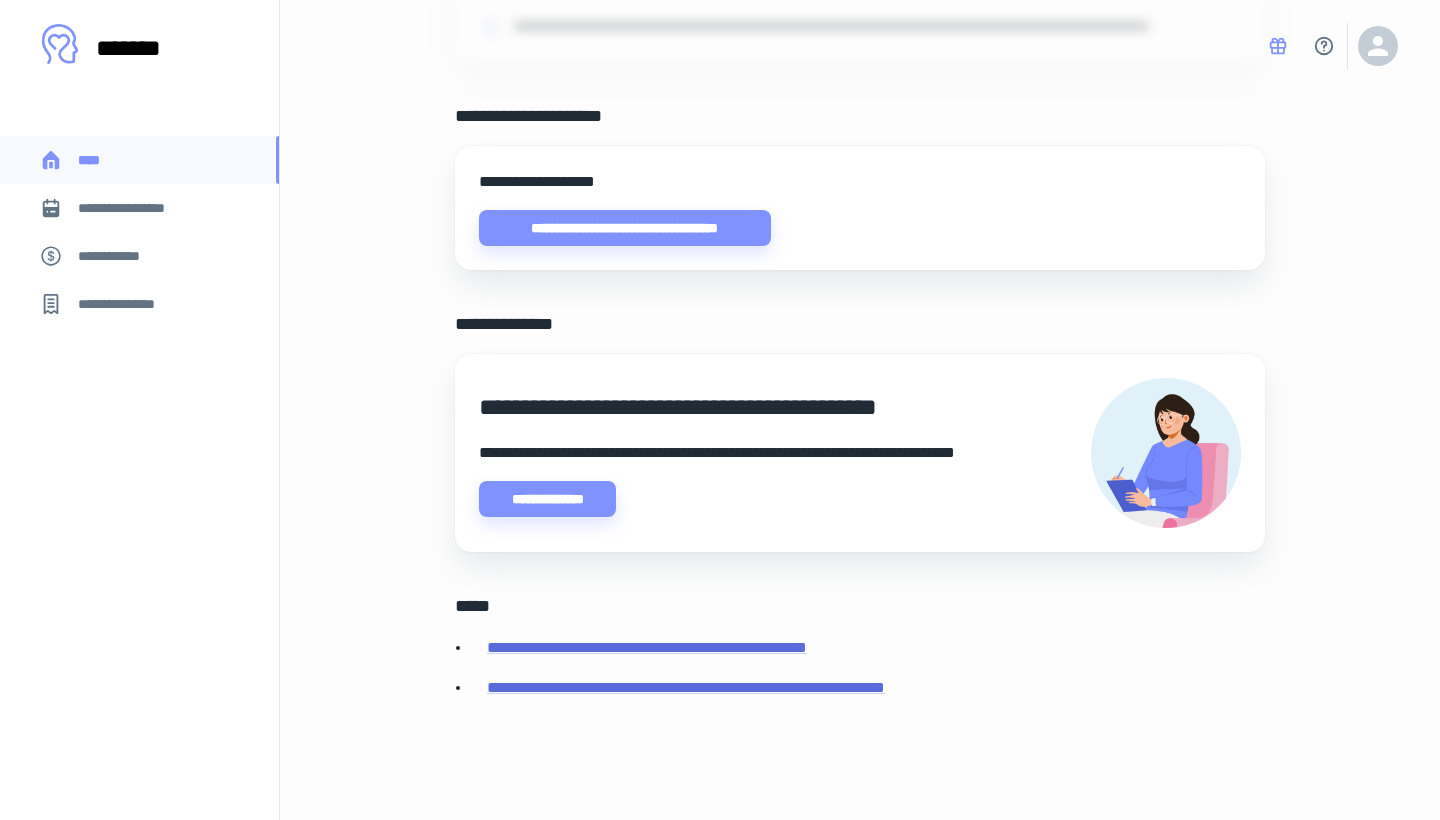 scroll, scrollTop: 647, scrollLeft: 0, axis: vertical 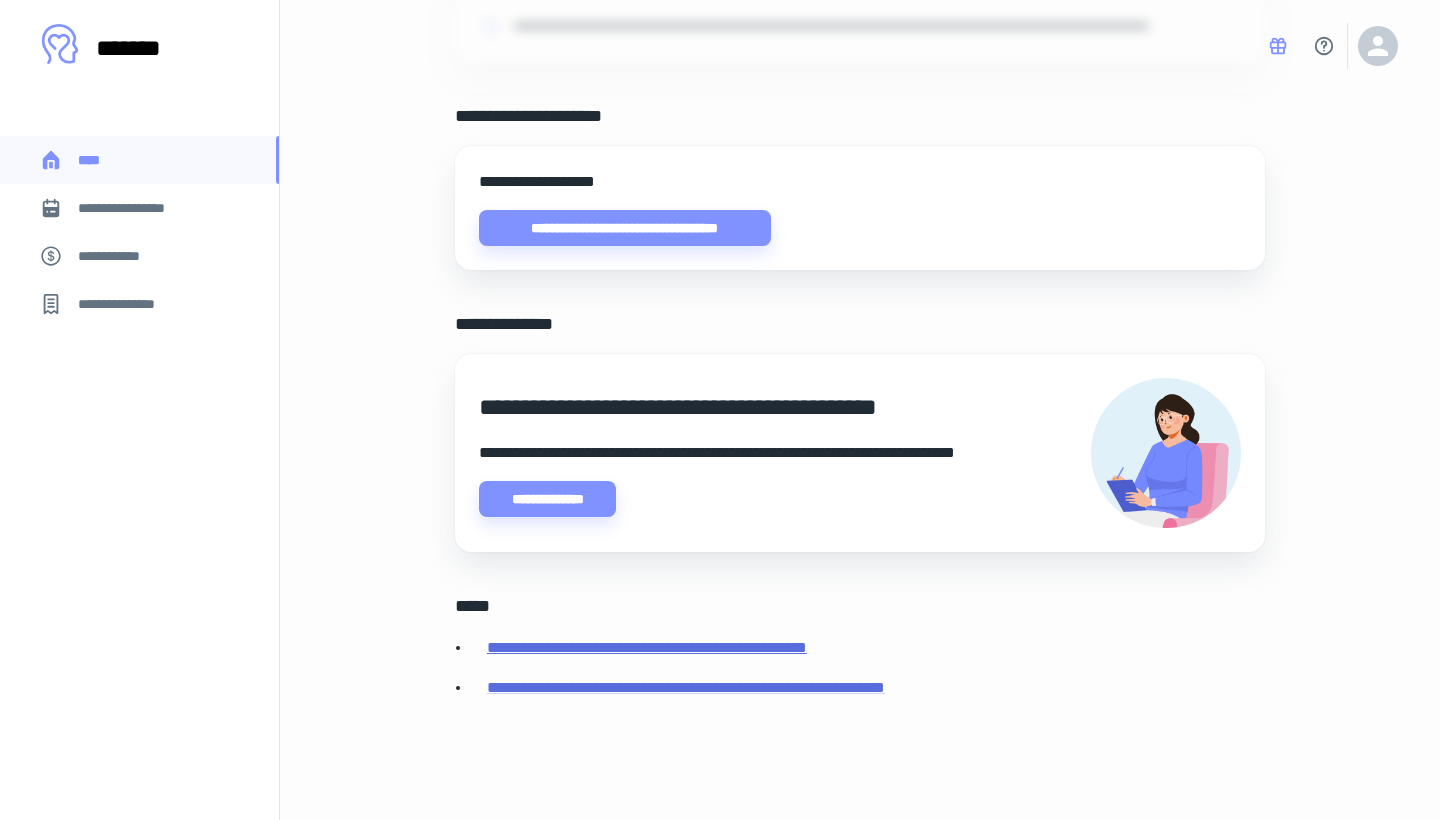 click on "**********" at bounding box center [647, 647] 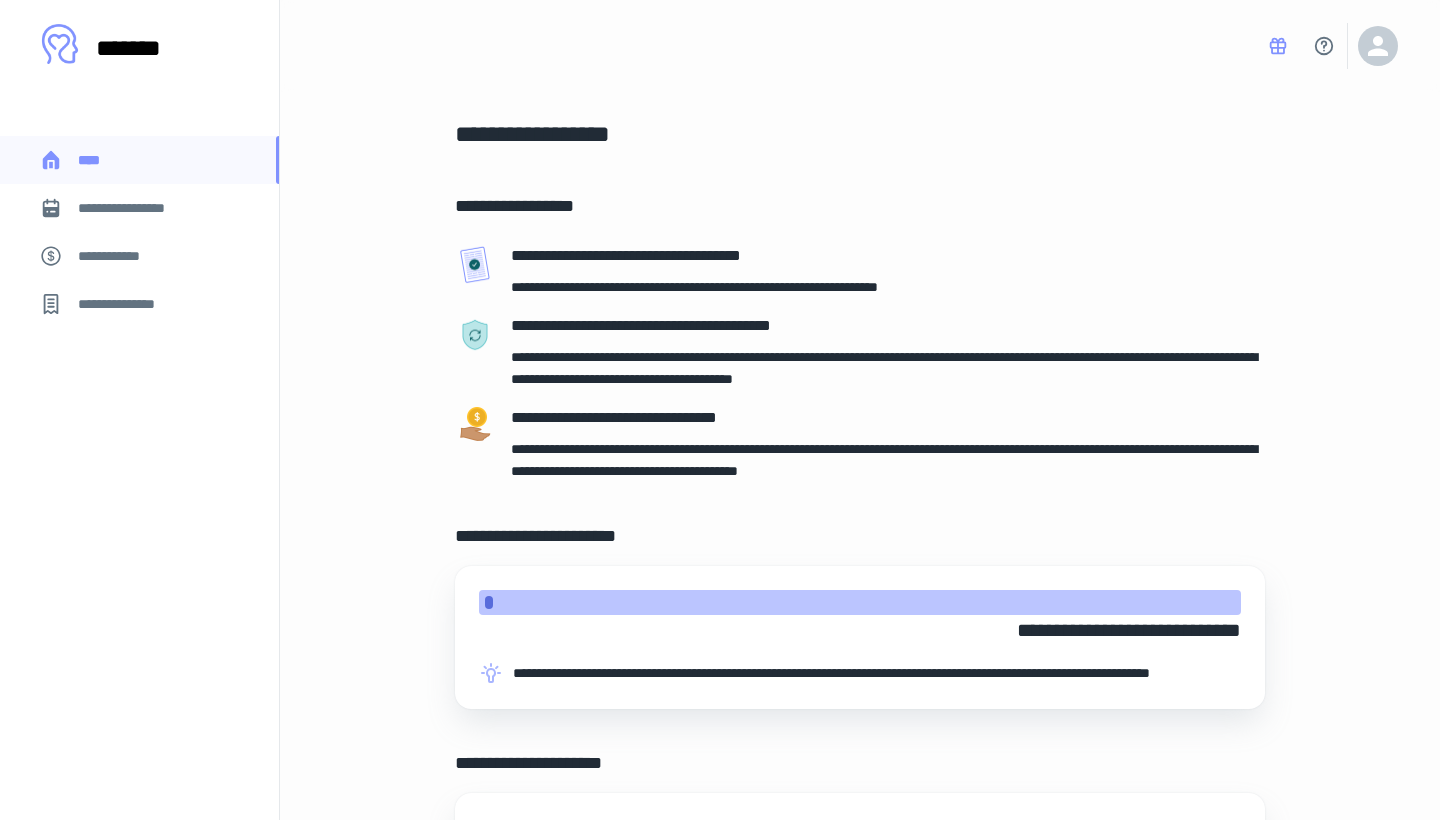 scroll, scrollTop: 0, scrollLeft: 0, axis: both 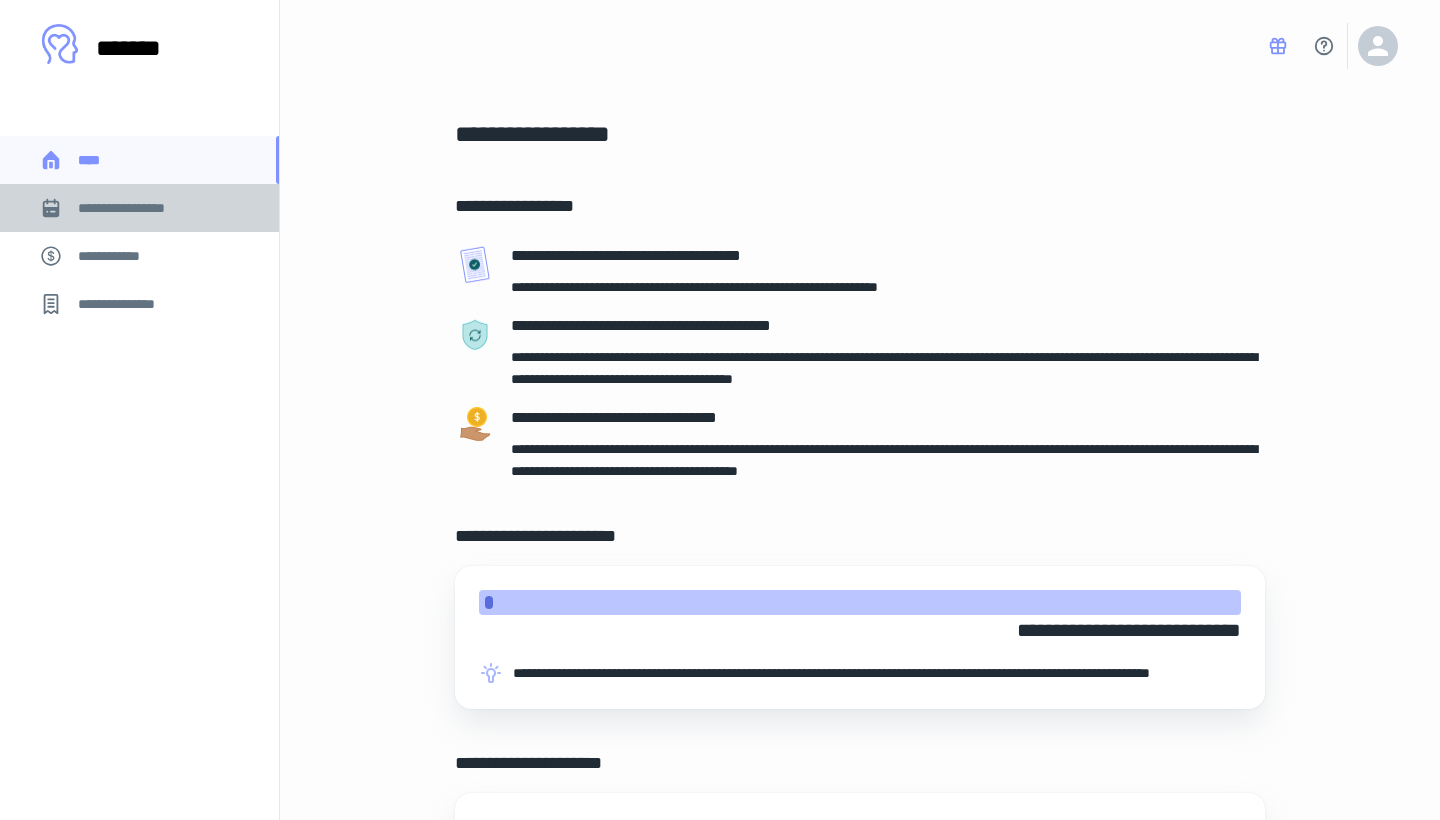 click on "**********" at bounding box center (139, 208) 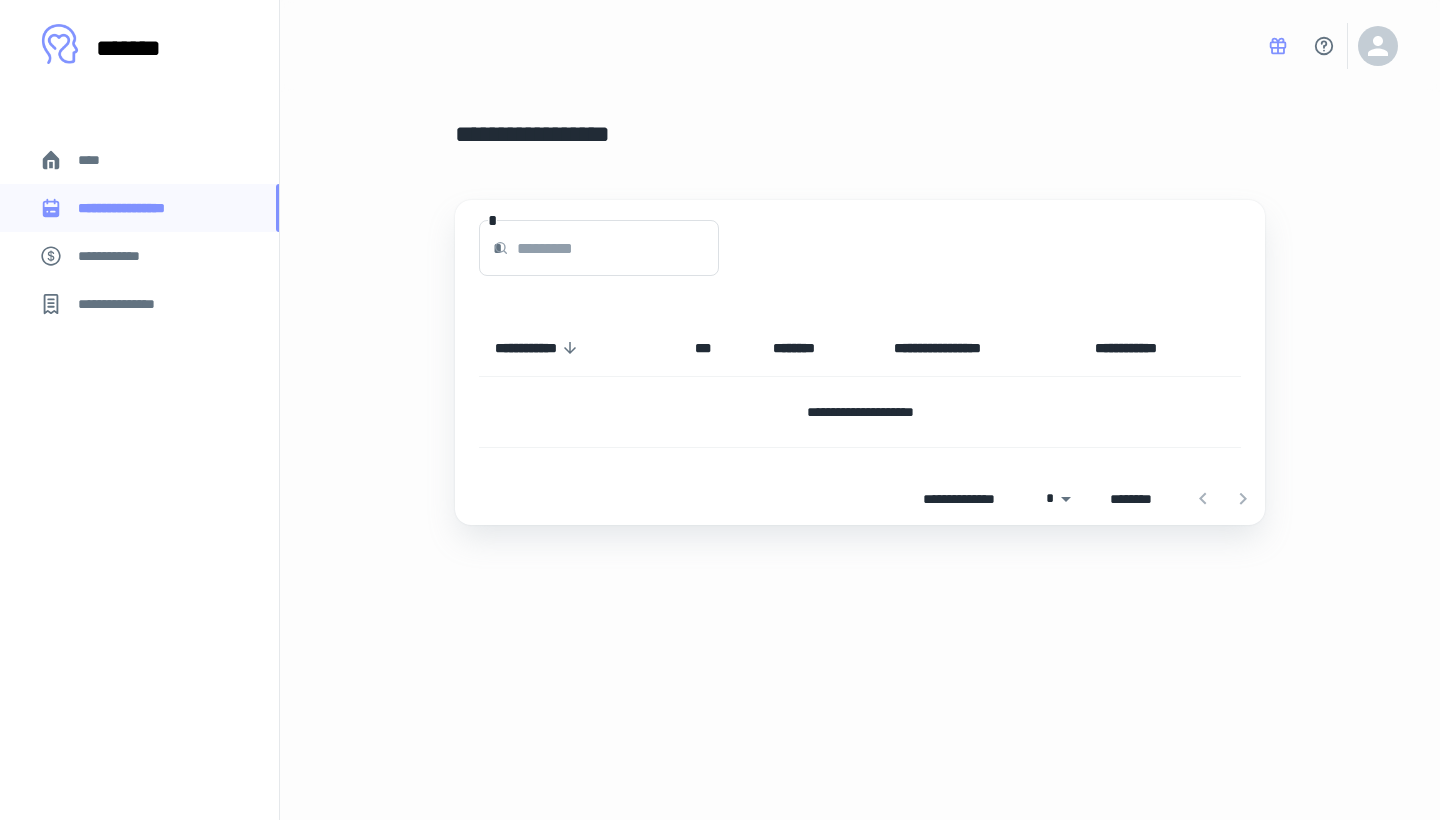 click on "**********" at bounding box center (860, 412) 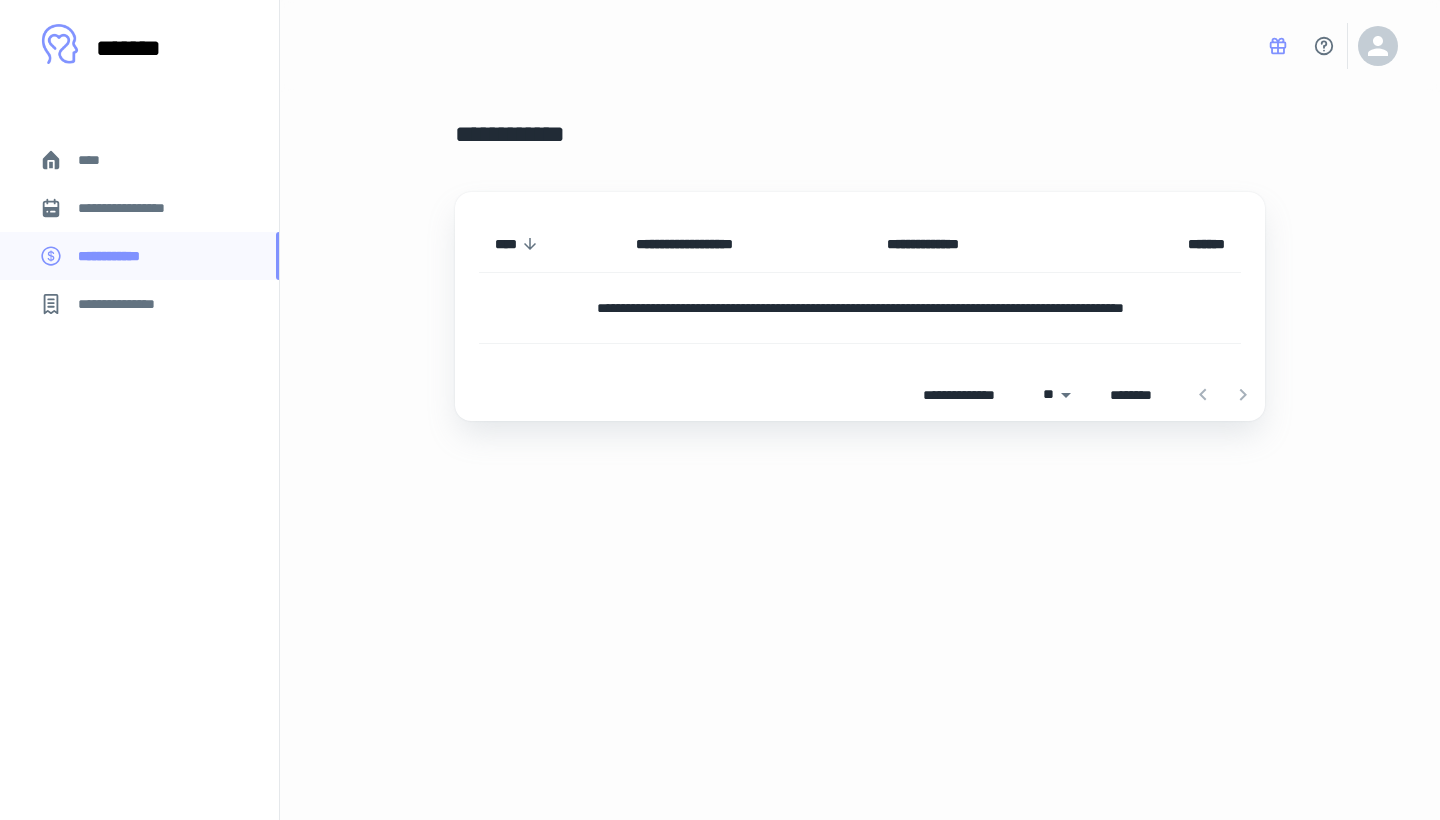 click on "**********" at bounding box center (127, 304) 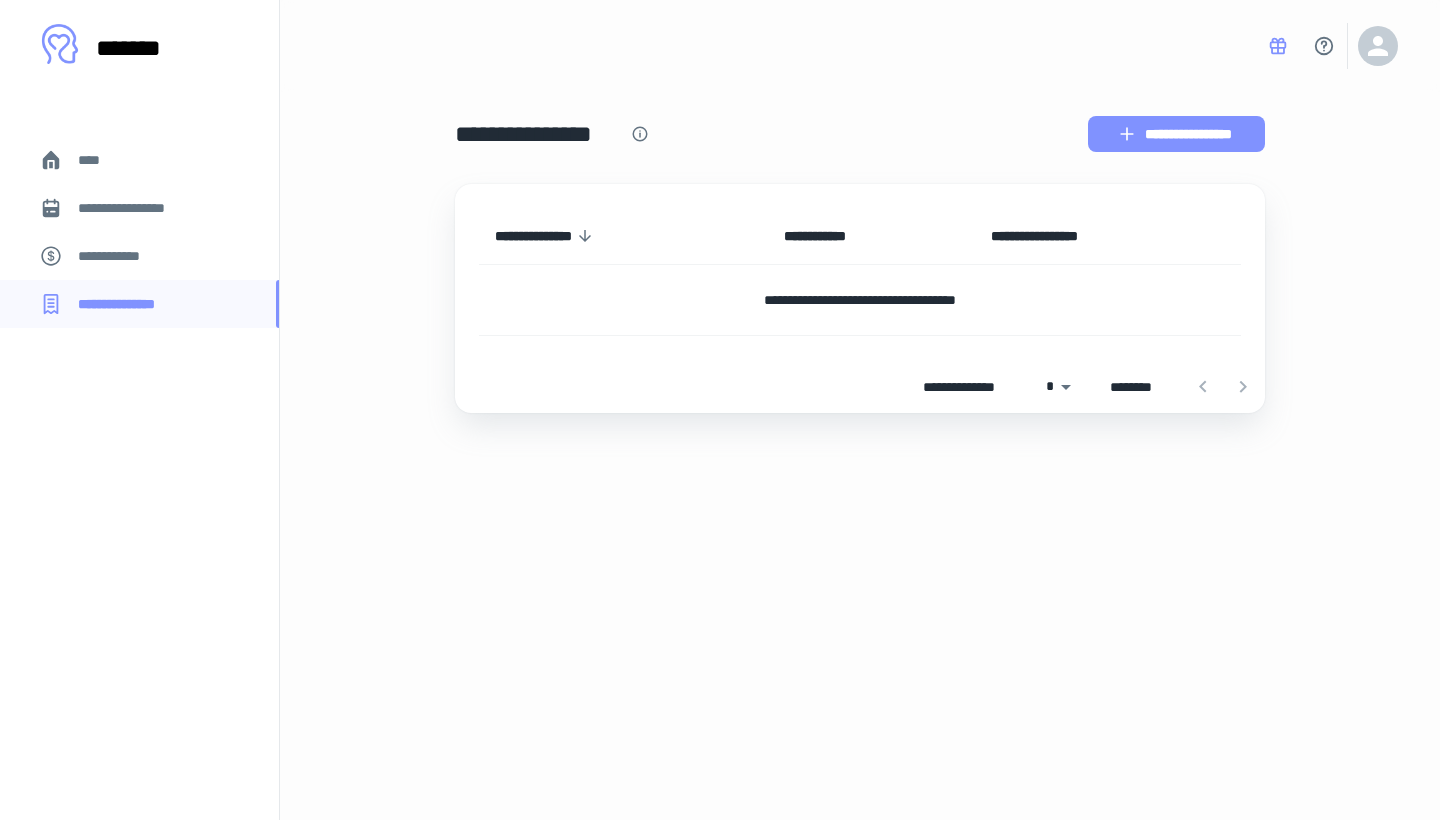 click on "**********" at bounding box center (1176, 134) 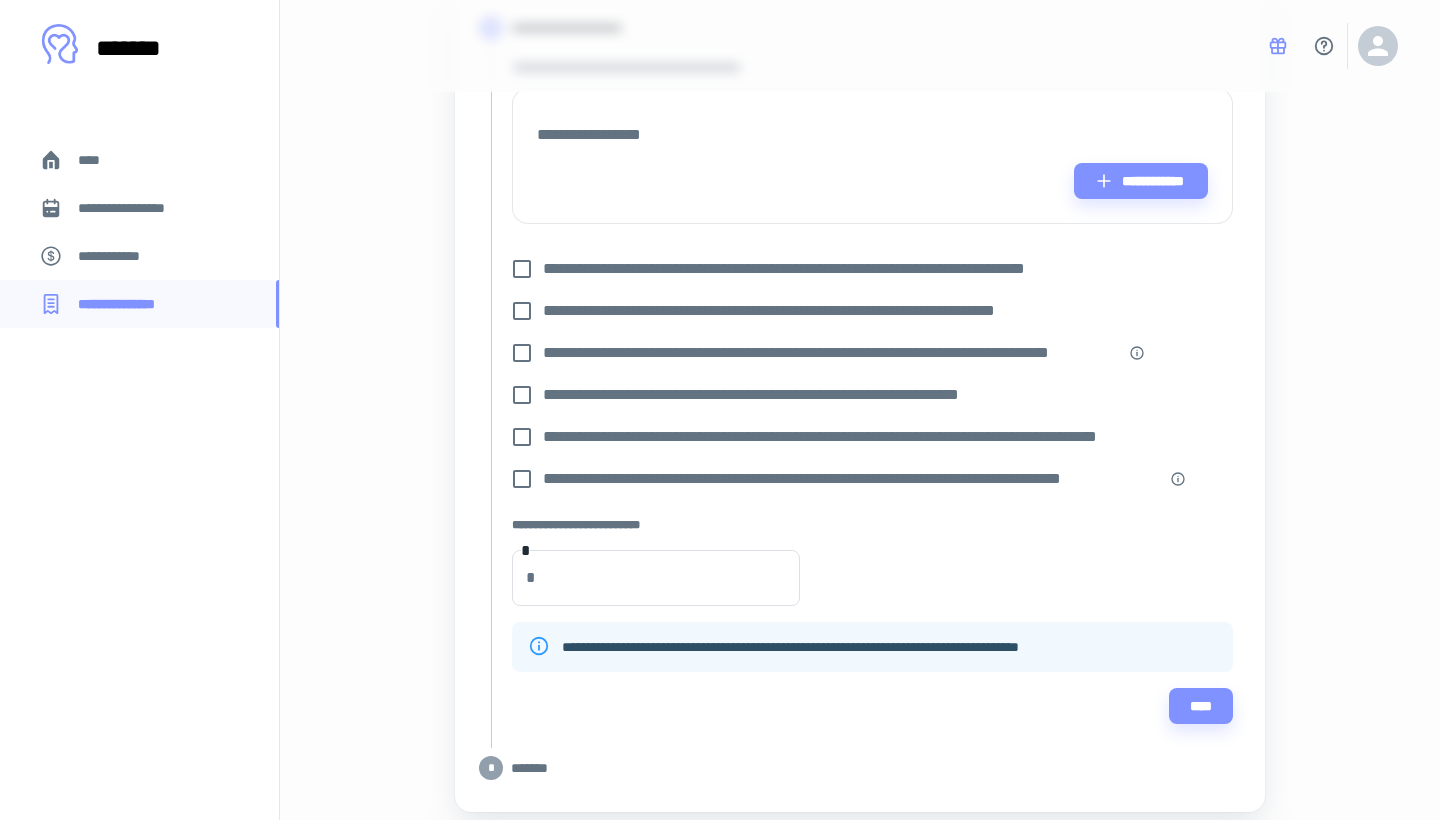 scroll, scrollTop: 248, scrollLeft: 0, axis: vertical 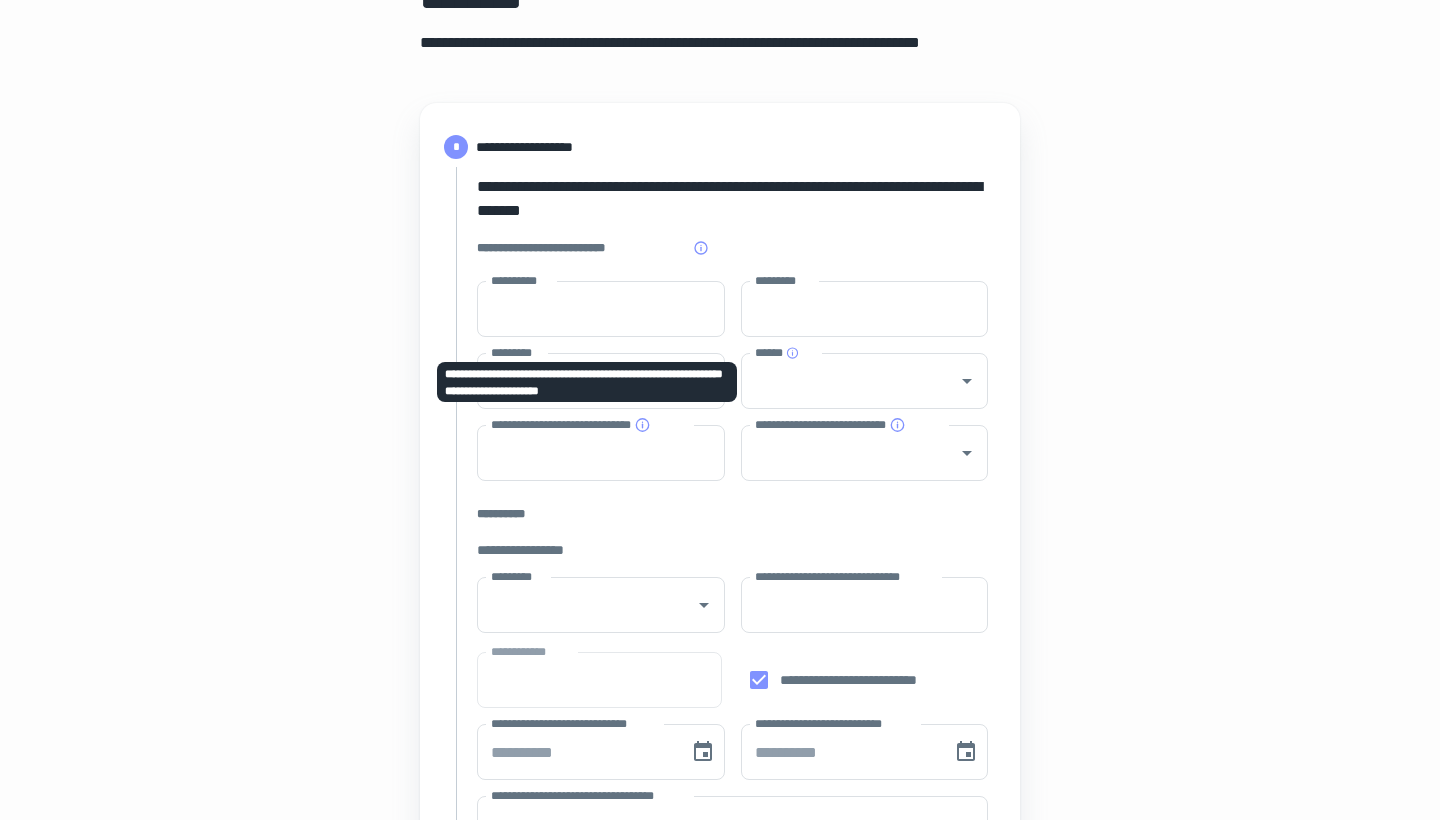 click on "**********" at bounding box center [587, 388] 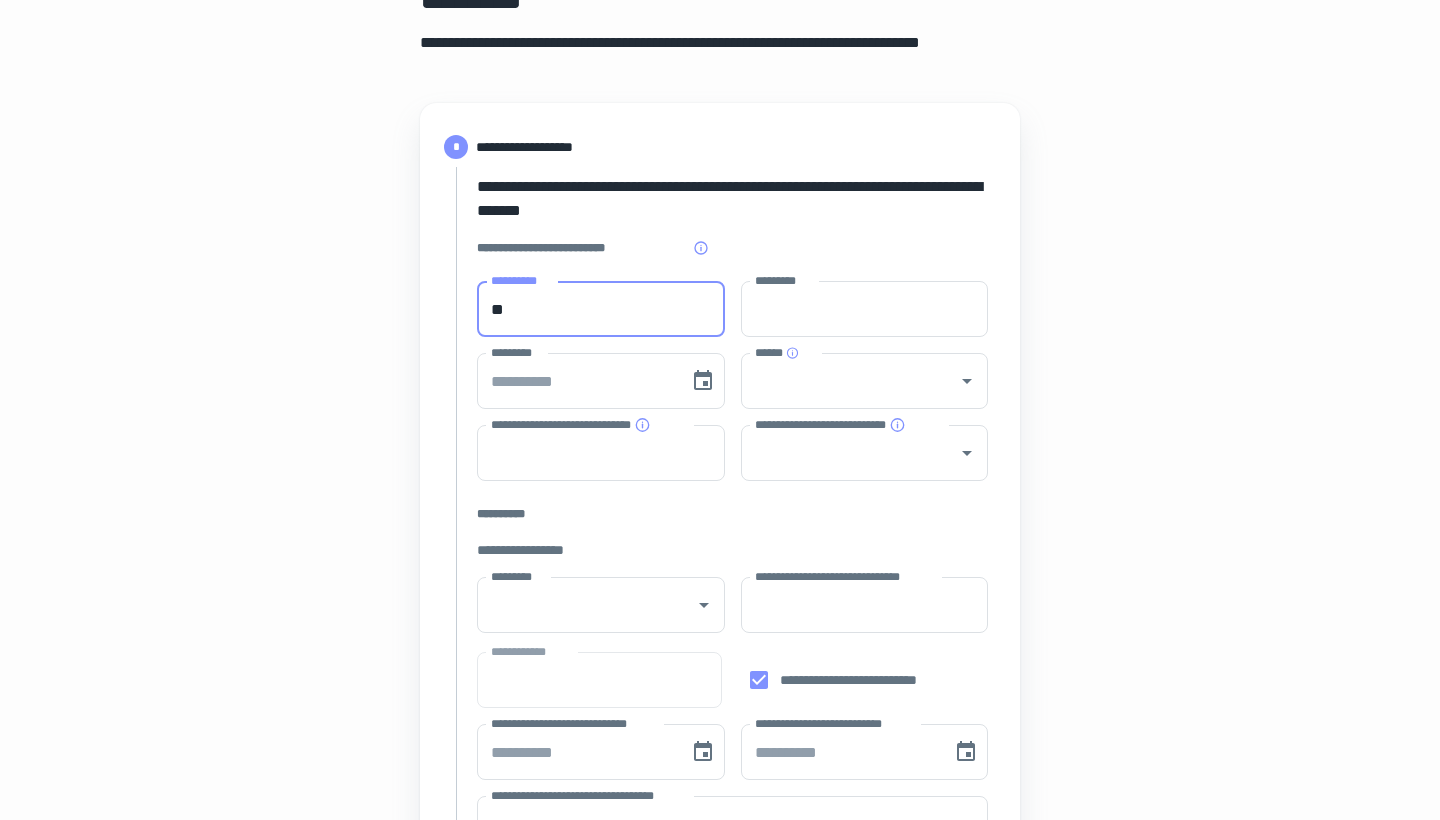 type on "*" 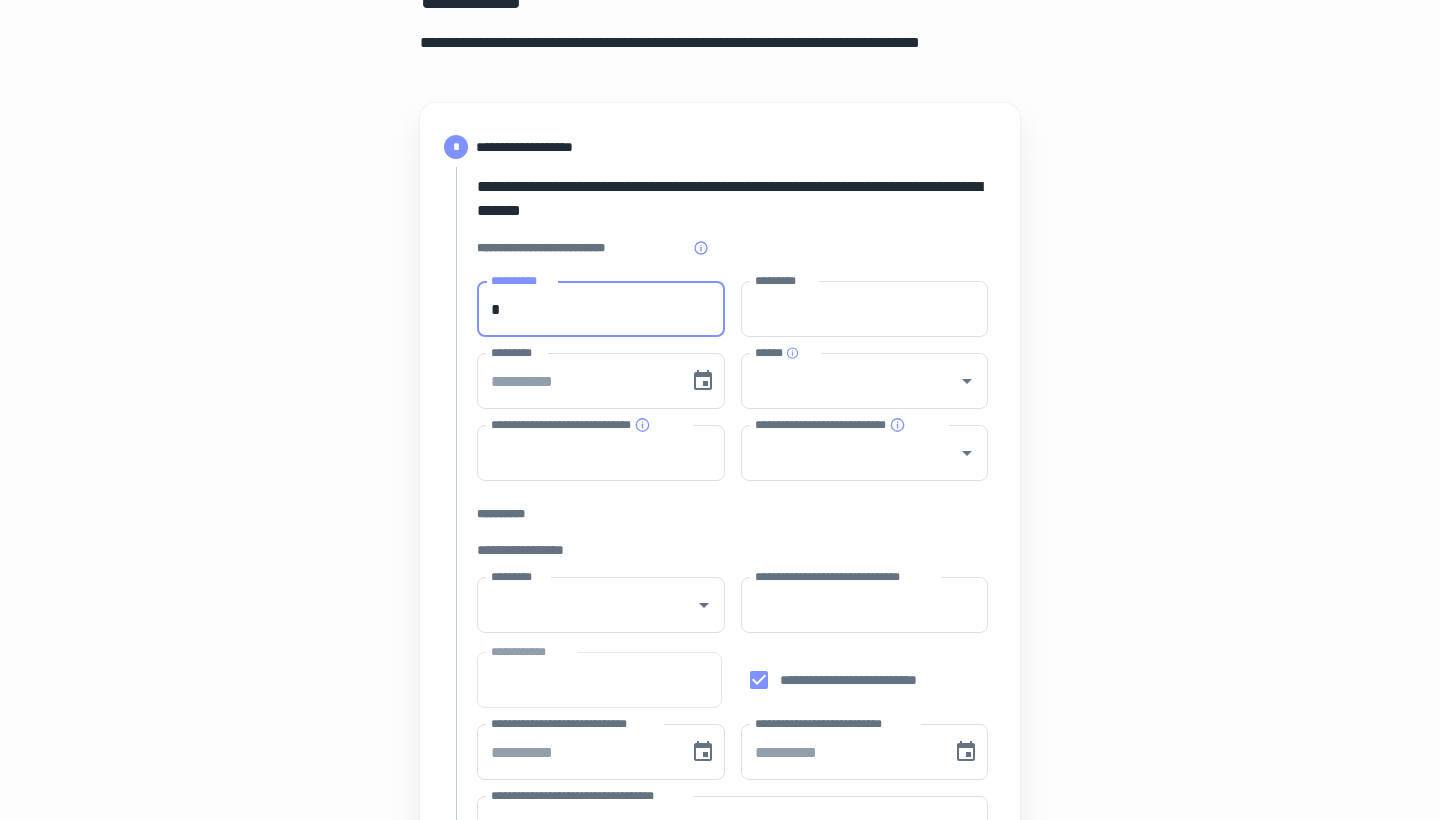 type 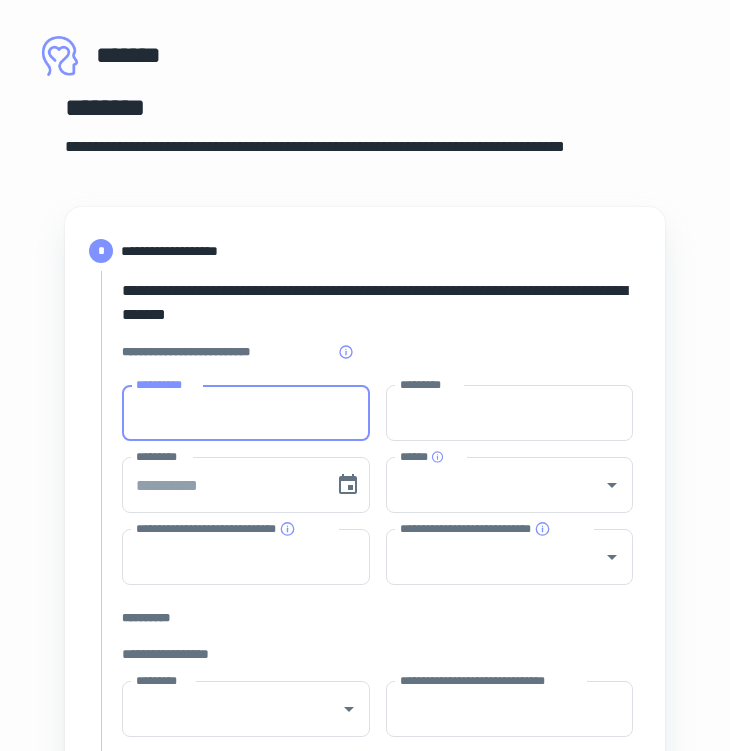 scroll, scrollTop: 34, scrollLeft: 0, axis: vertical 